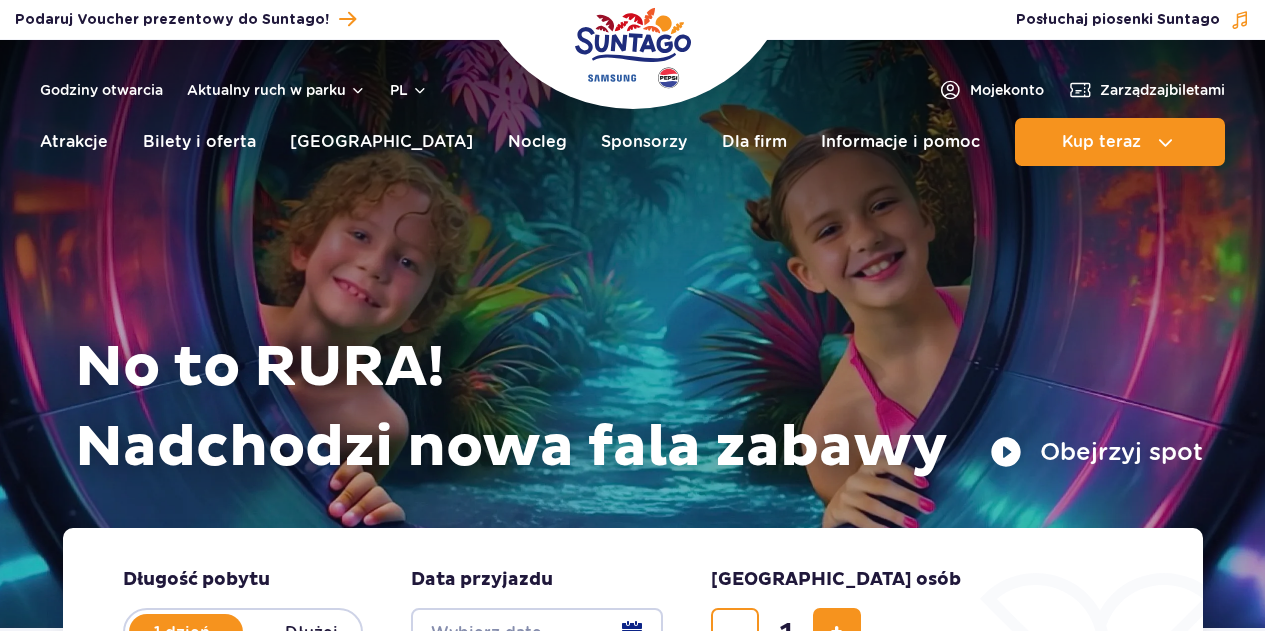 scroll, scrollTop: 0, scrollLeft: 0, axis: both 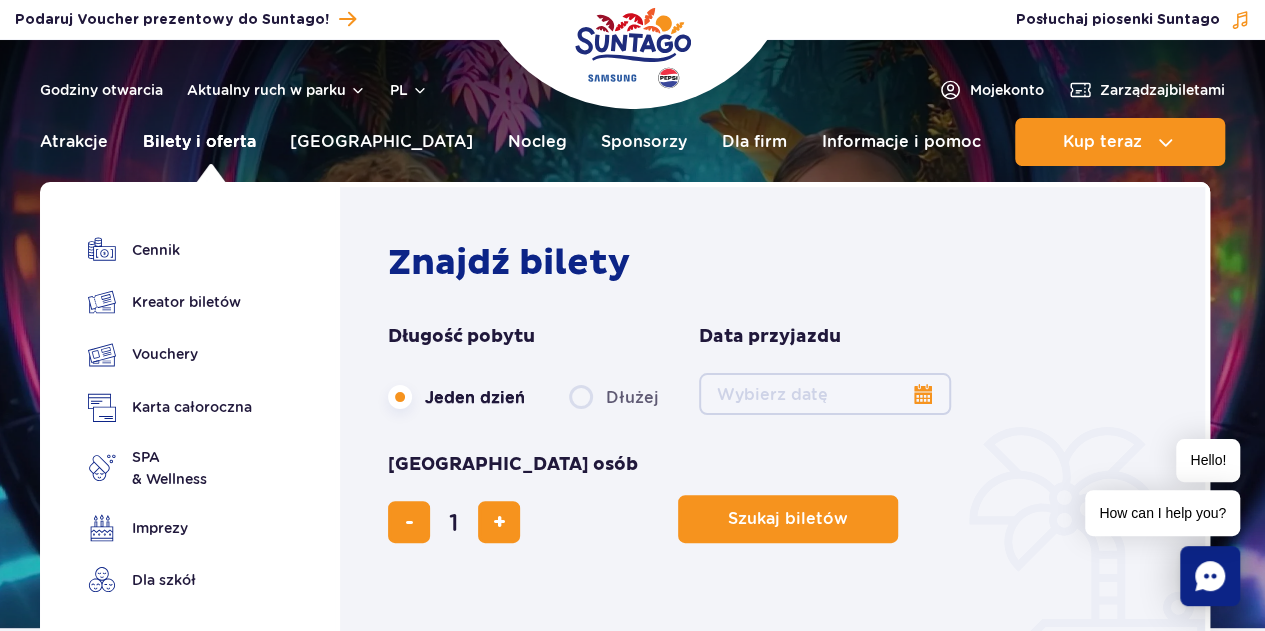 click on "Bilety i oferta" at bounding box center [199, 142] 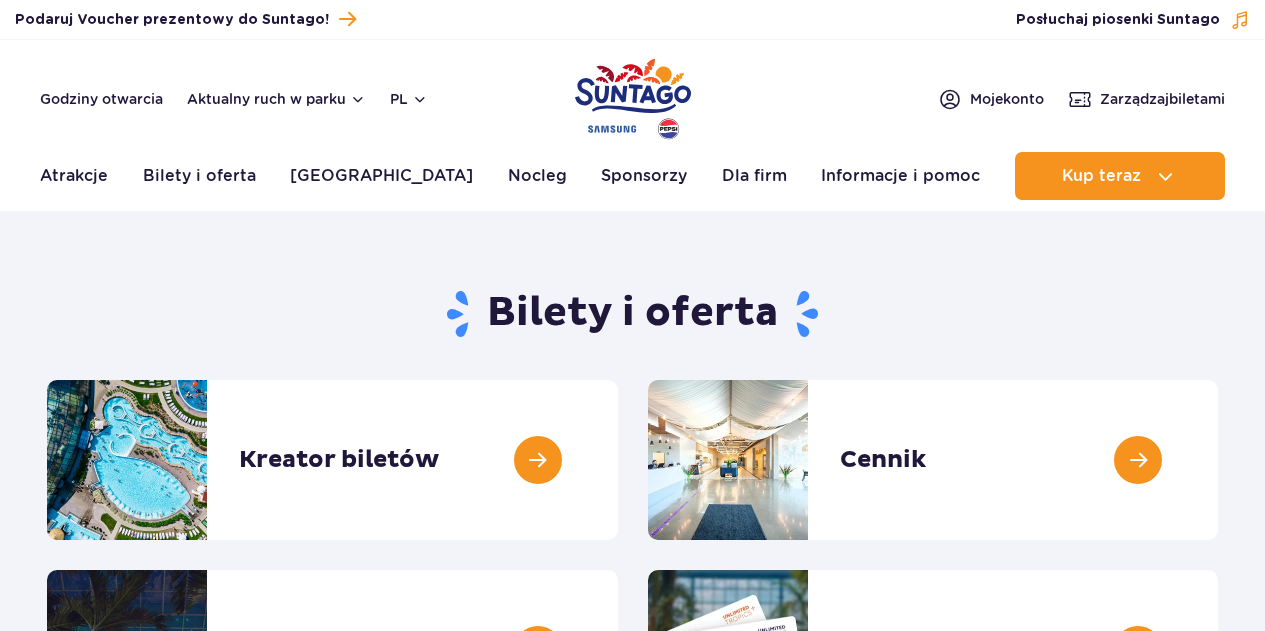 scroll, scrollTop: 0, scrollLeft: 0, axis: both 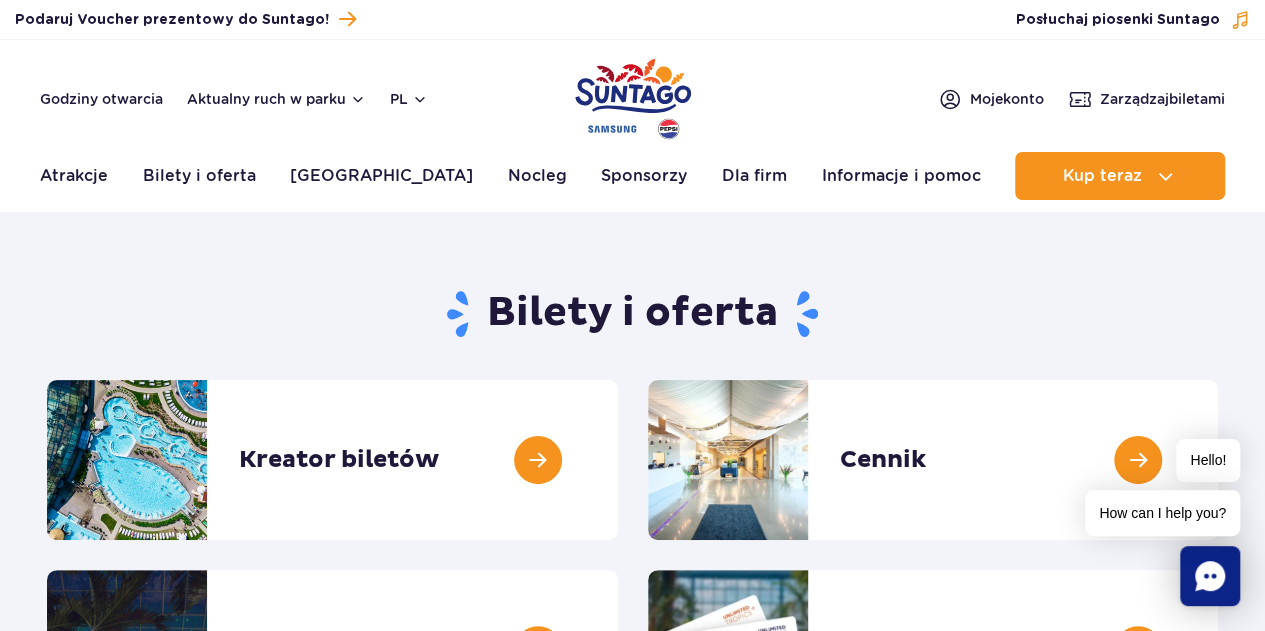 click on "Hello! How can I help you?" at bounding box center (1162, 487) 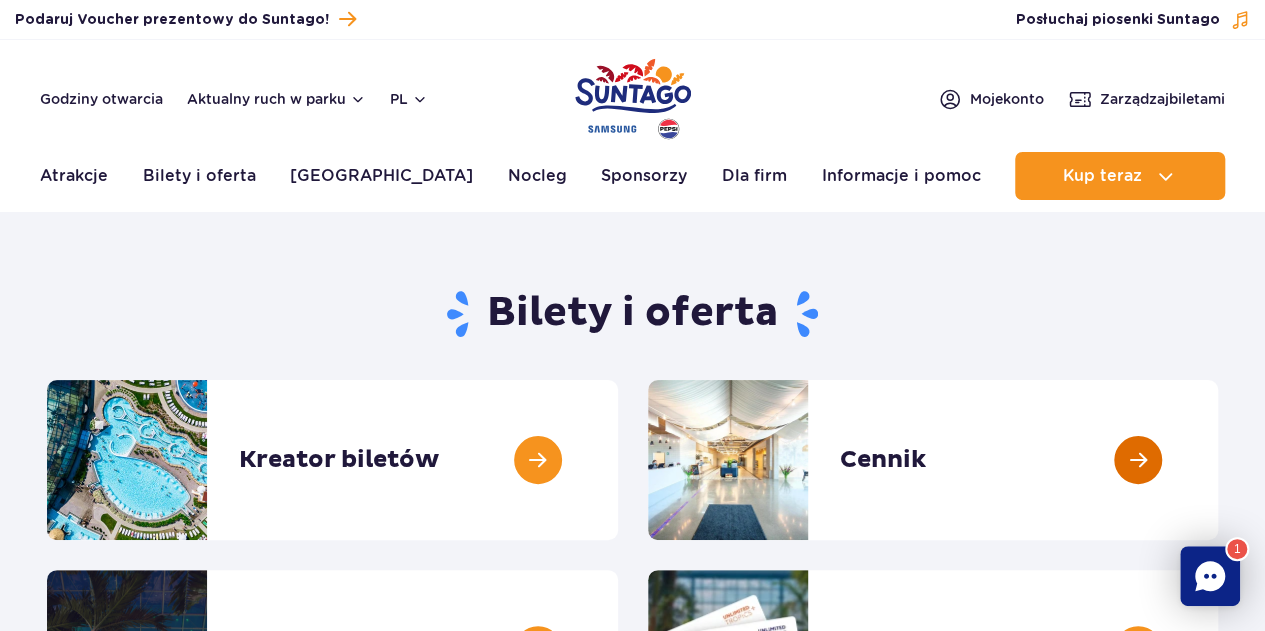 click at bounding box center [1218, 460] 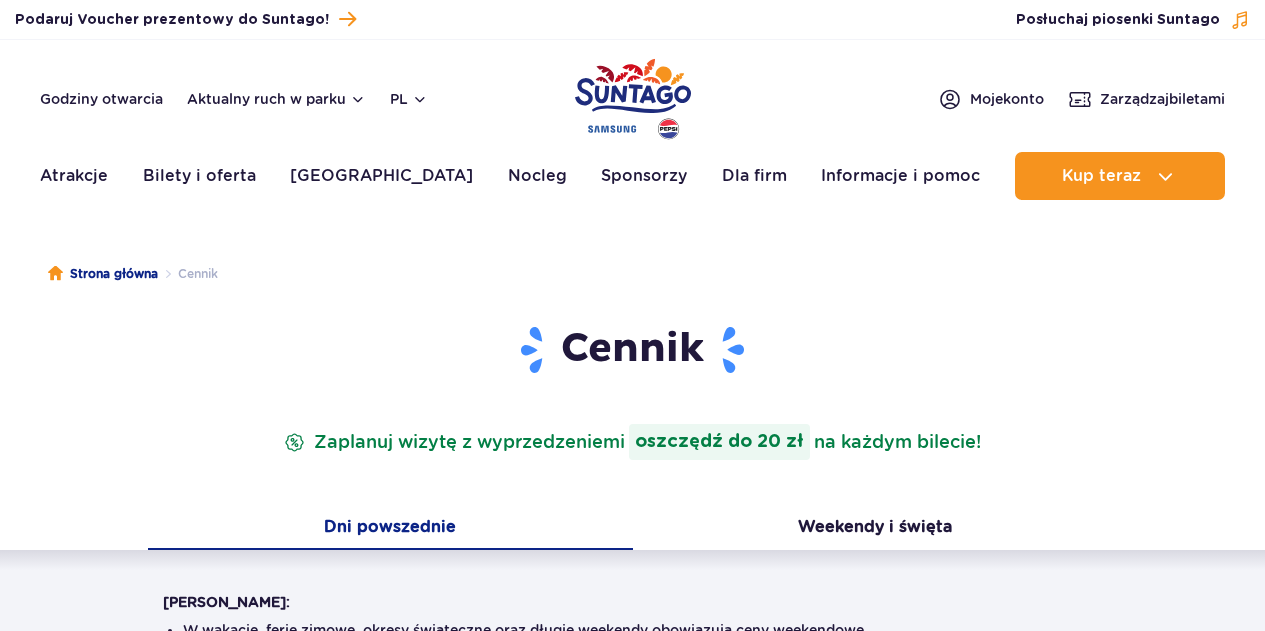 scroll, scrollTop: 0, scrollLeft: 0, axis: both 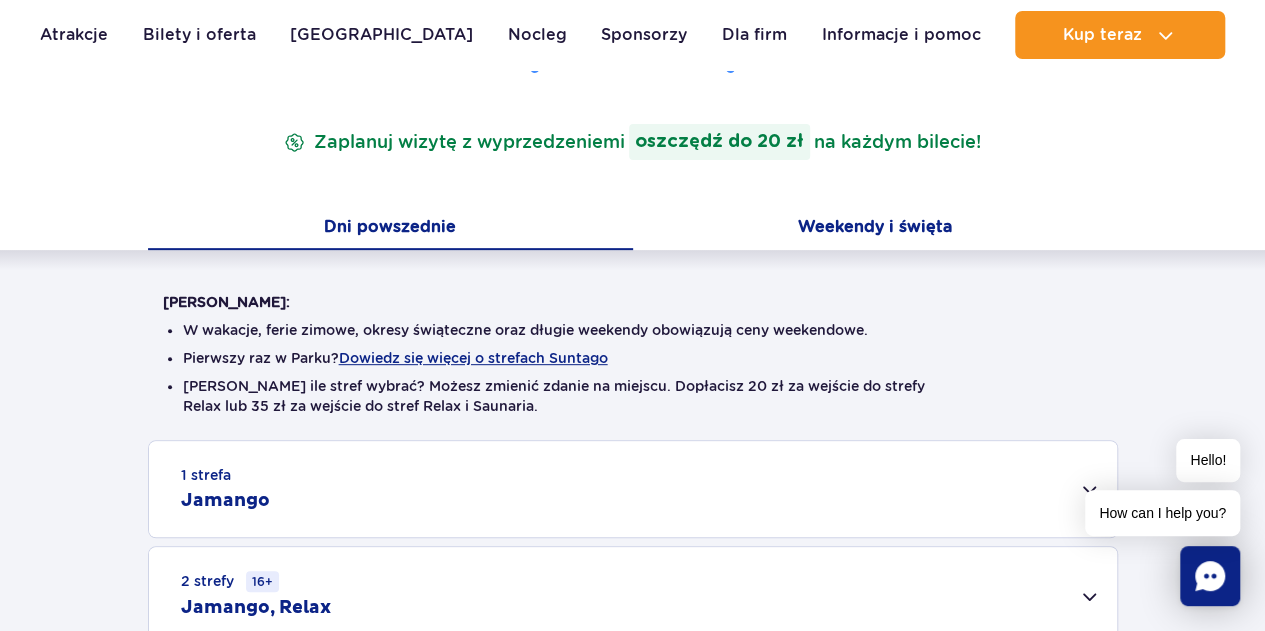 click on "Weekendy i święta" at bounding box center [875, 229] 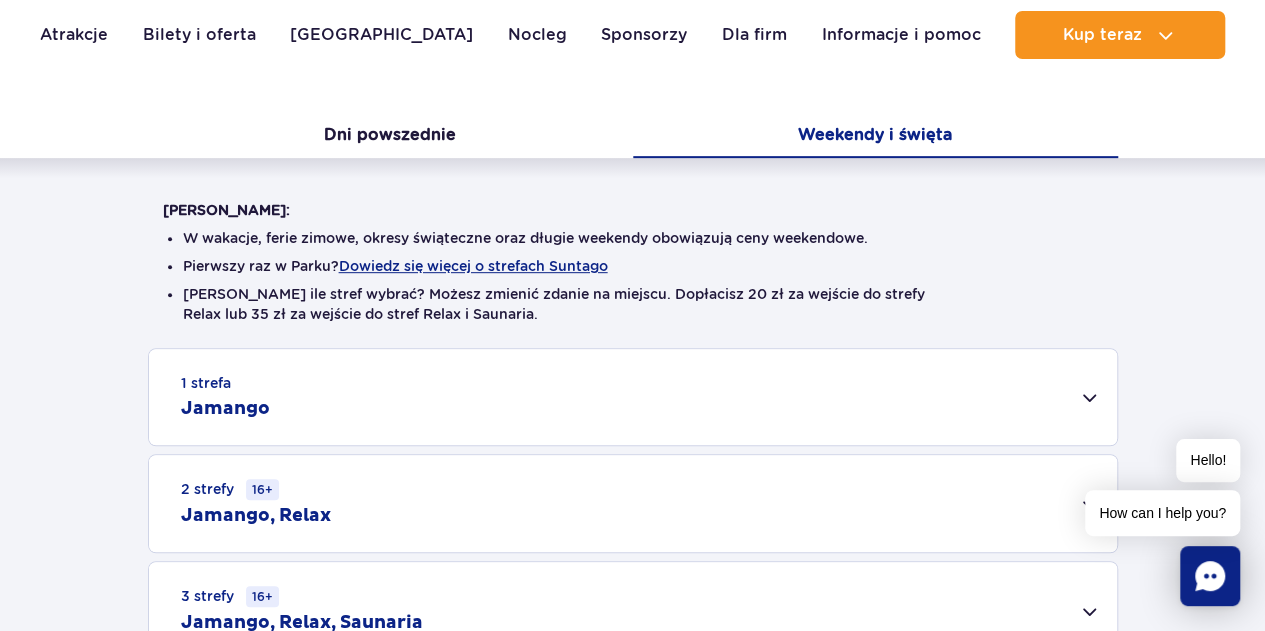 scroll, scrollTop: 500, scrollLeft: 0, axis: vertical 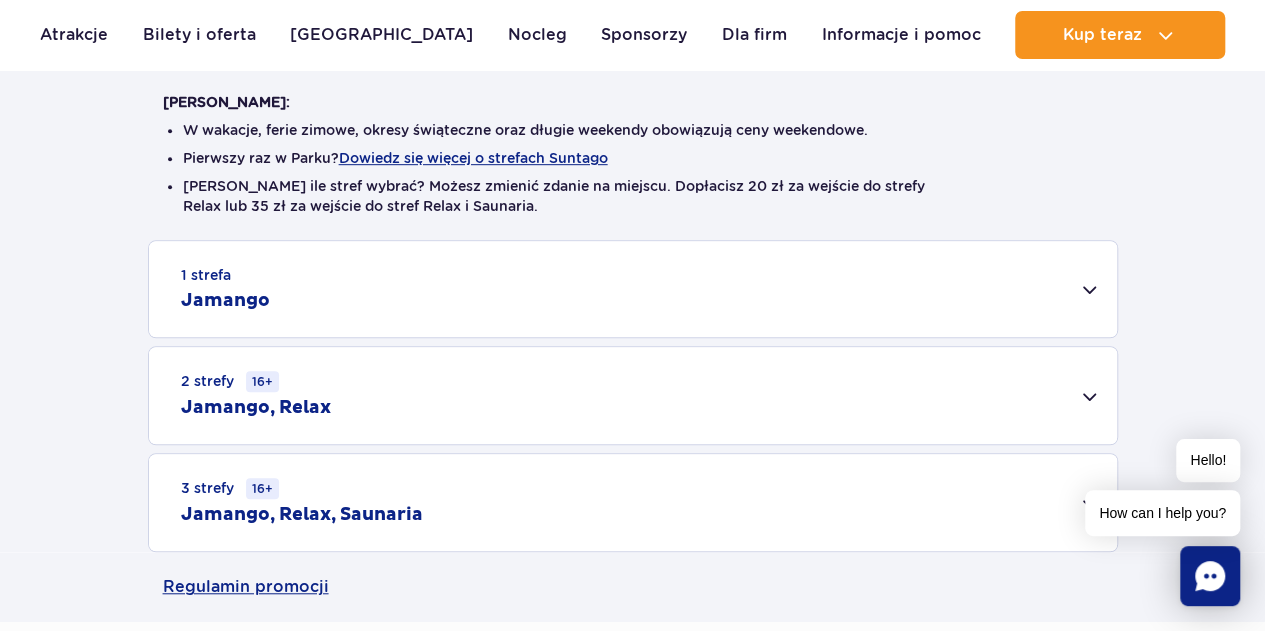 click on "1 strefa
Jamango" at bounding box center (633, 289) 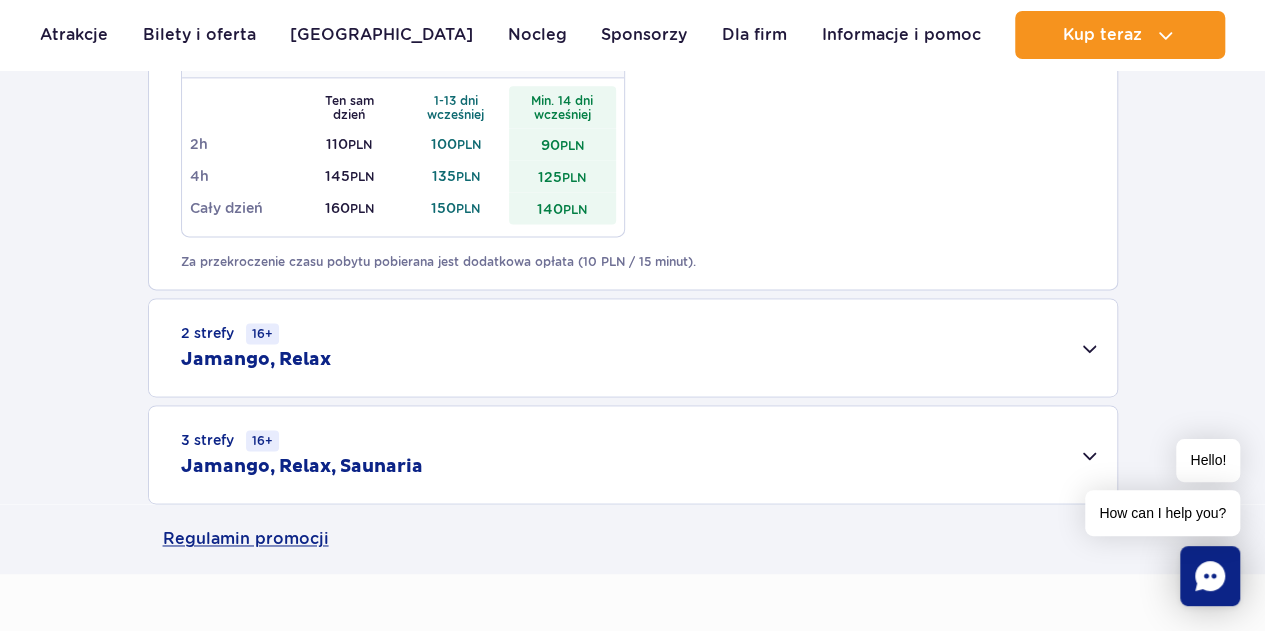 scroll, scrollTop: 1300, scrollLeft: 0, axis: vertical 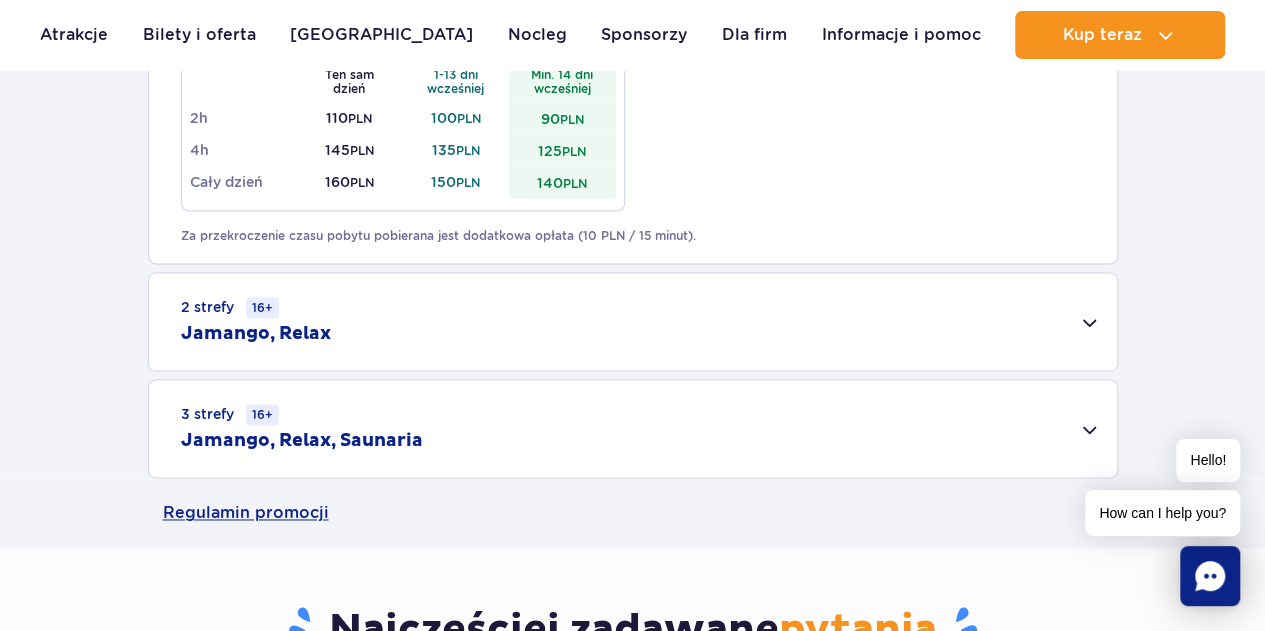 click on "2 strefy  16+
Jamango, Relax" at bounding box center [633, 321] 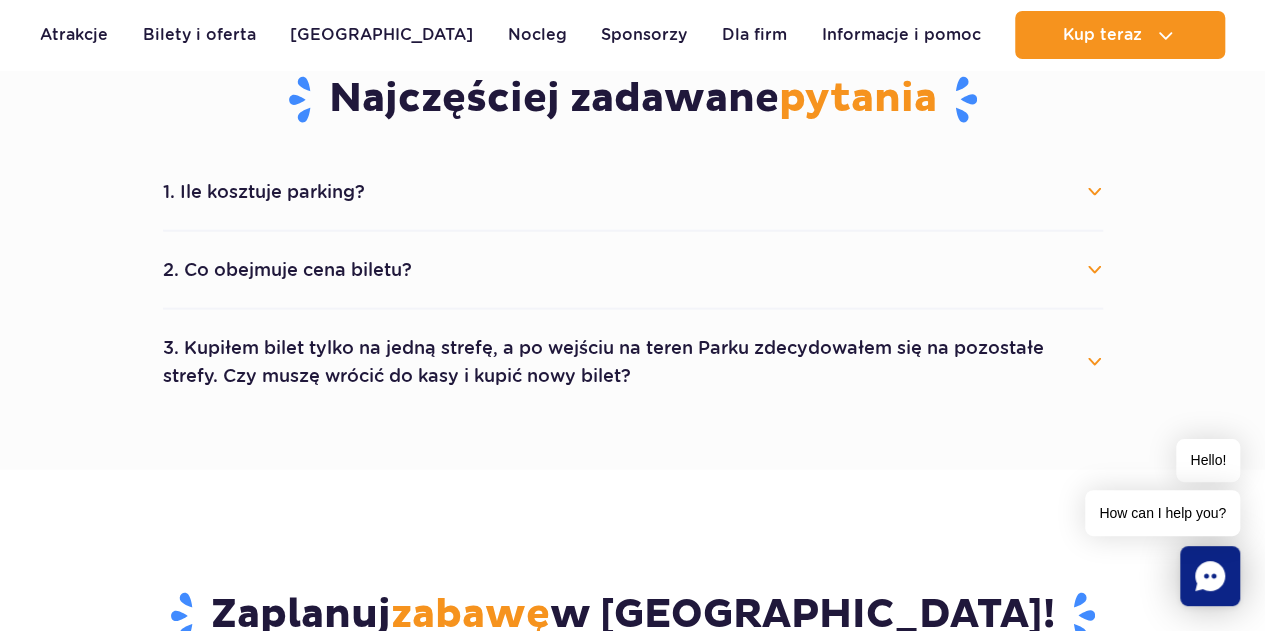 scroll, scrollTop: 2200, scrollLeft: 0, axis: vertical 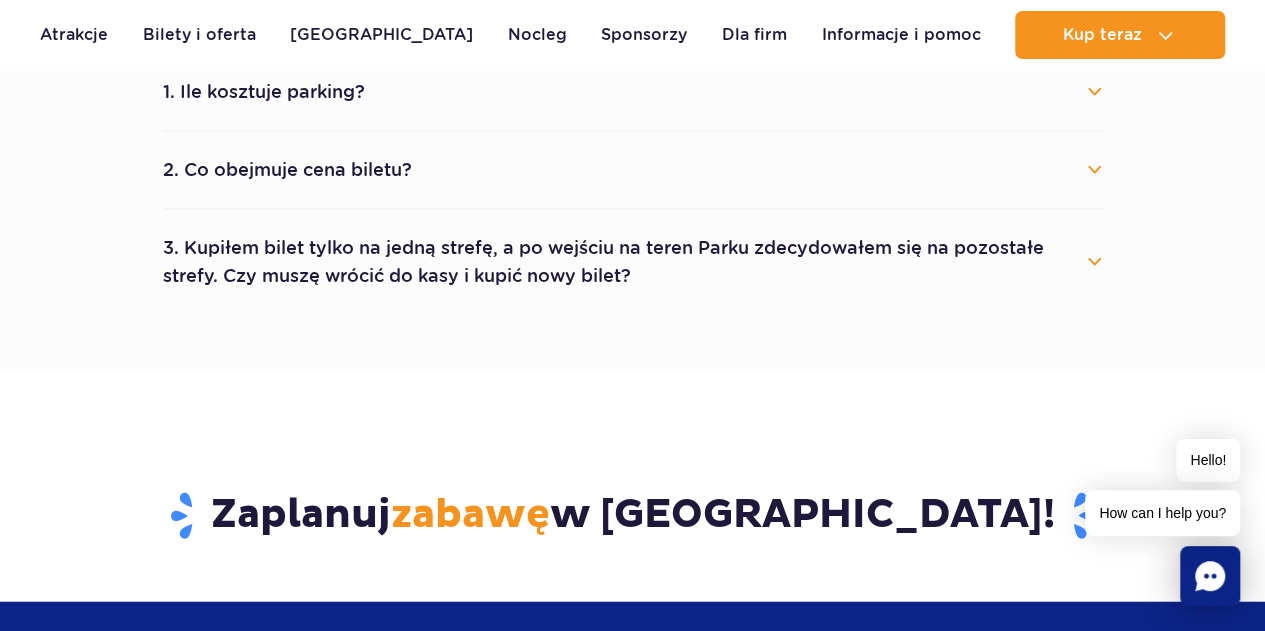click on "2. Co obejmuje cena biletu?" at bounding box center [633, 170] 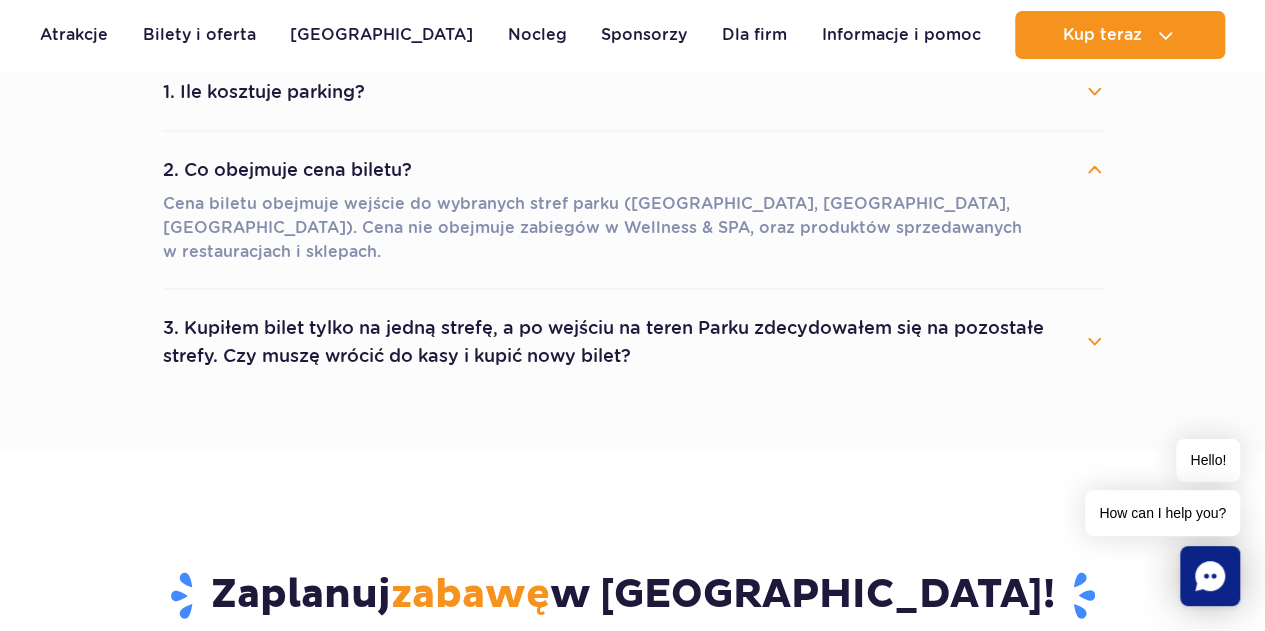 click on "2. Co obejmuje cena biletu?" at bounding box center [633, 170] 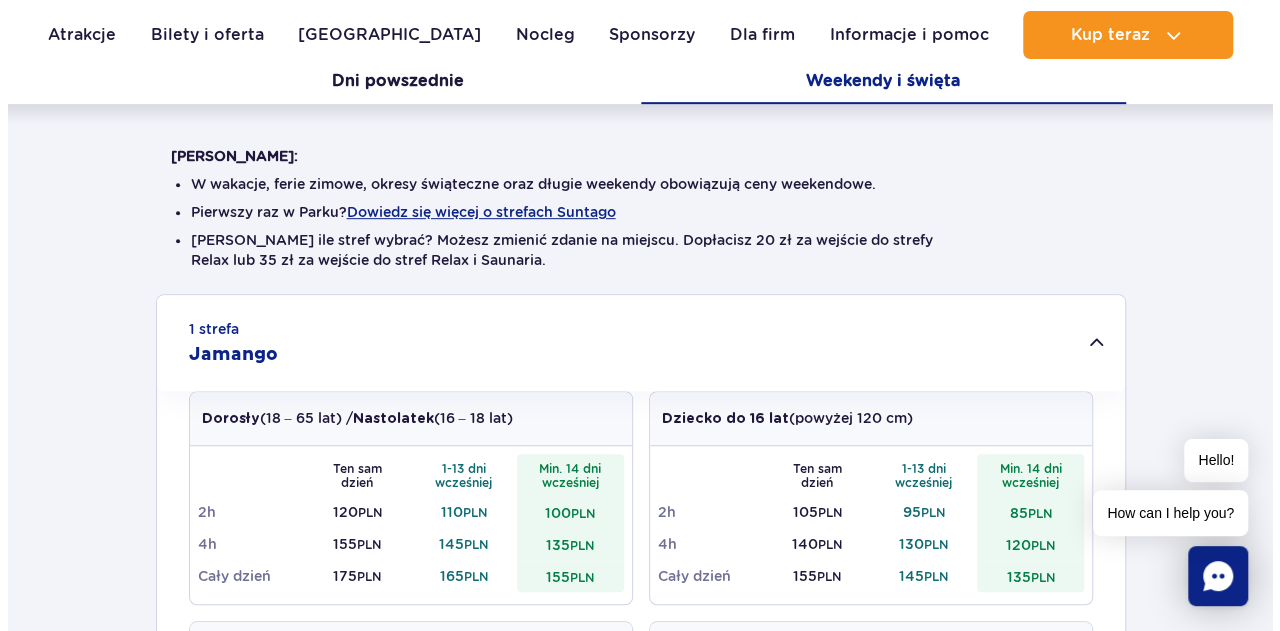 scroll, scrollTop: 500, scrollLeft: 0, axis: vertical 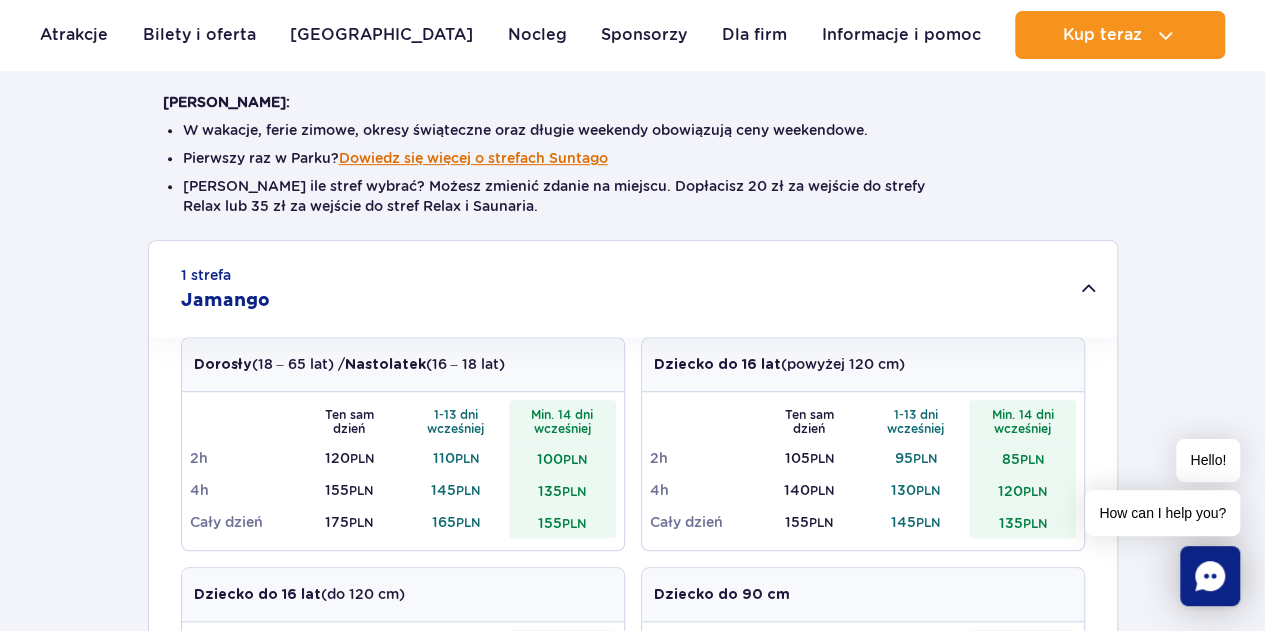 click on "Dowiedz się więcej o strefach Suntago" at bounding box center (473, 158) 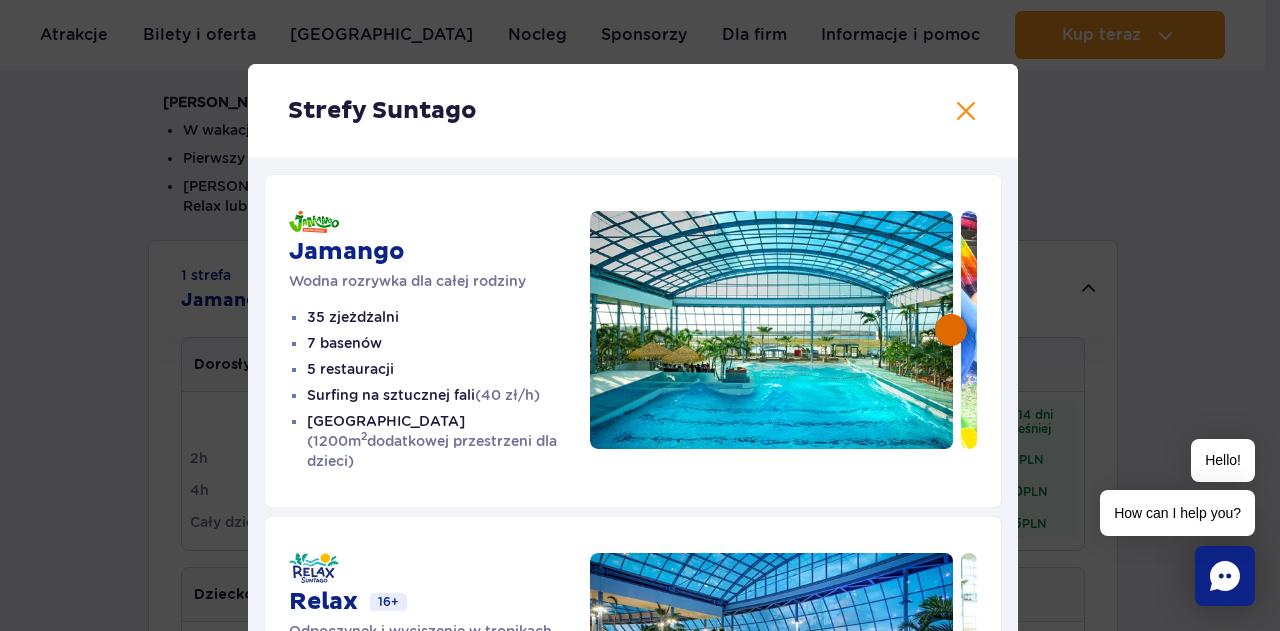 click at bounding box center [951, 330] 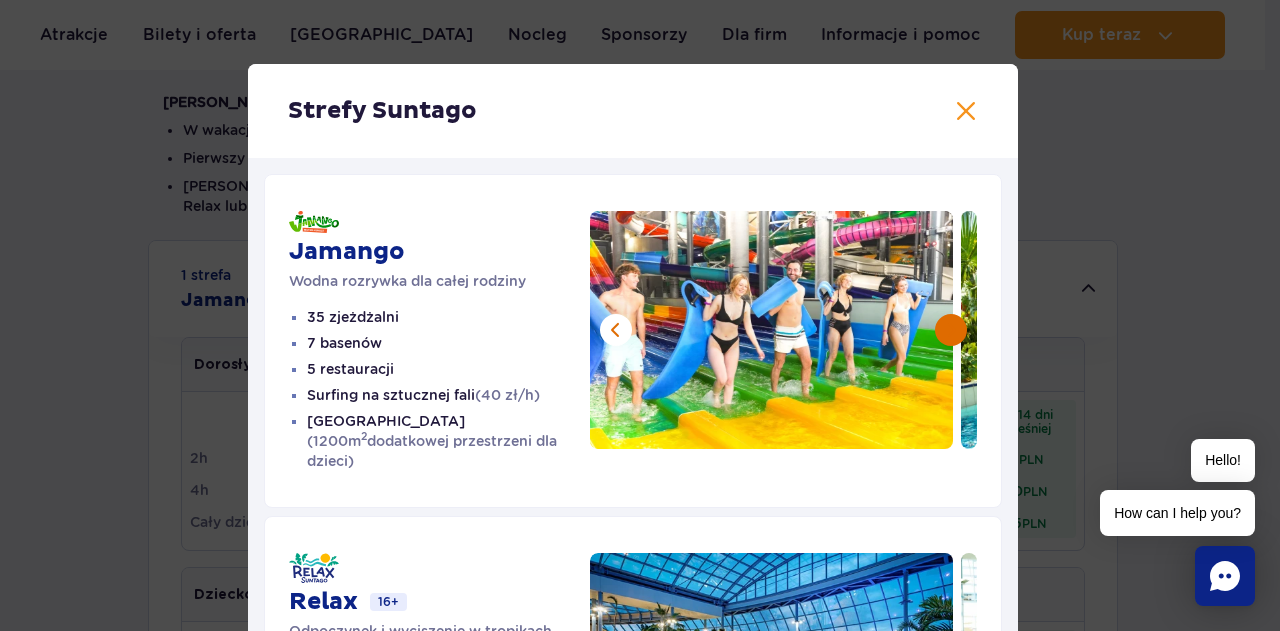 click at bounding box center (951, 330) 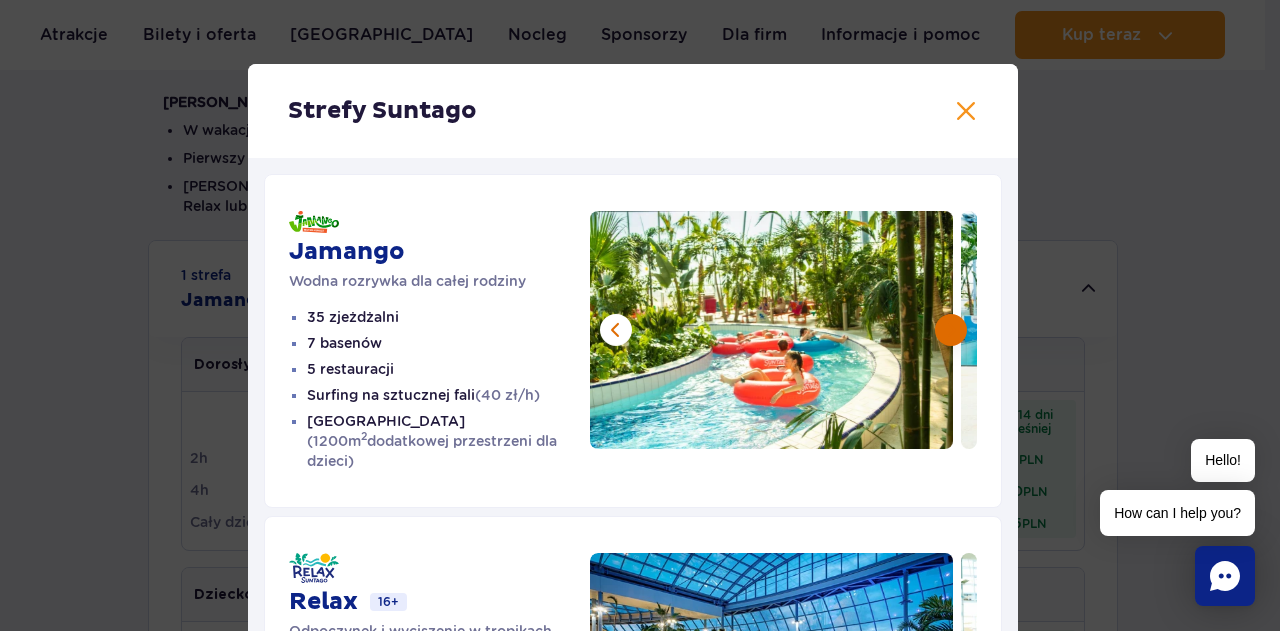 click at bounding box center (951, 330) 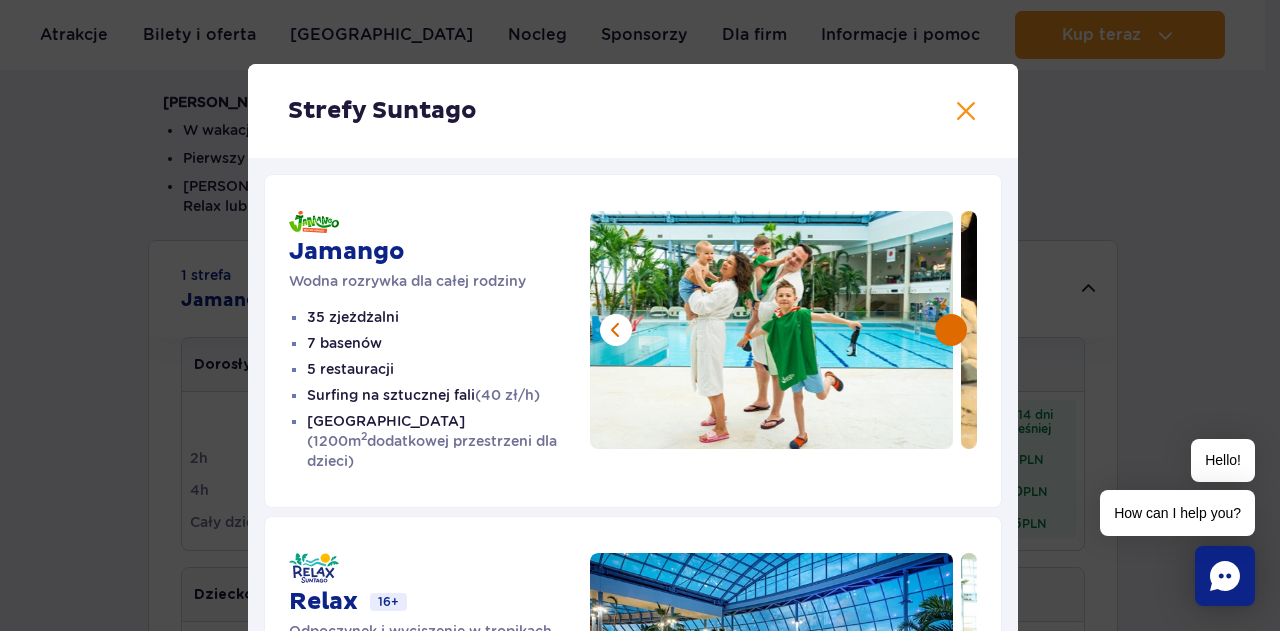 click at bounding box center (951, 330) 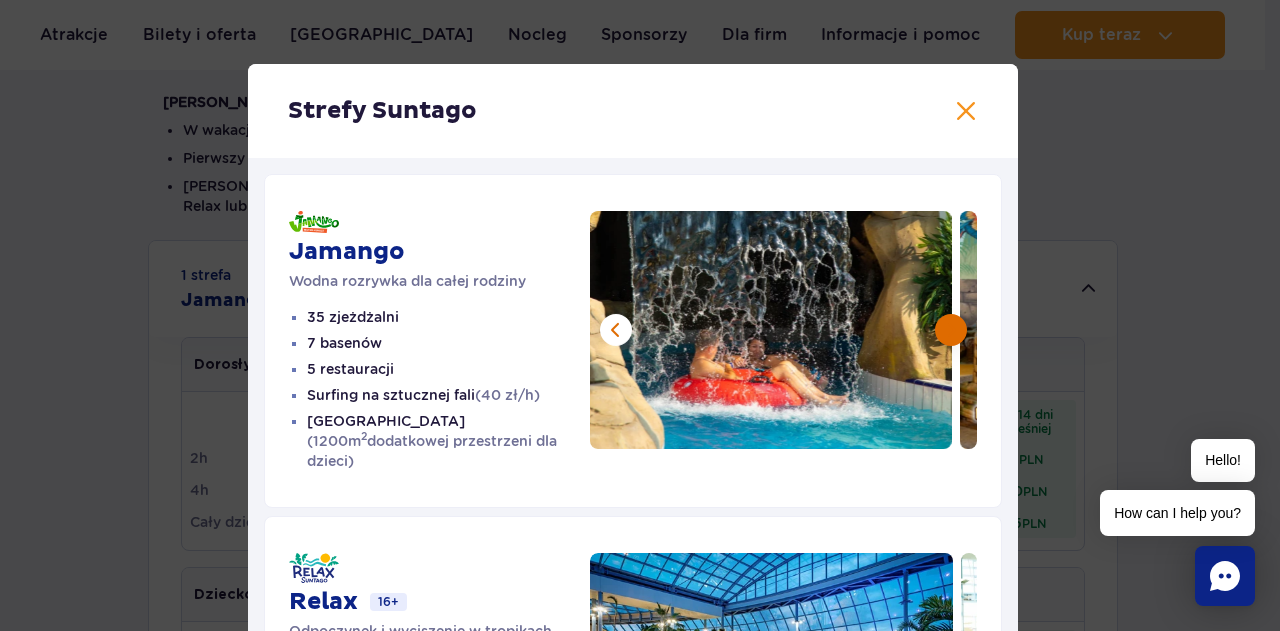 click at bounding box center [951, 330] 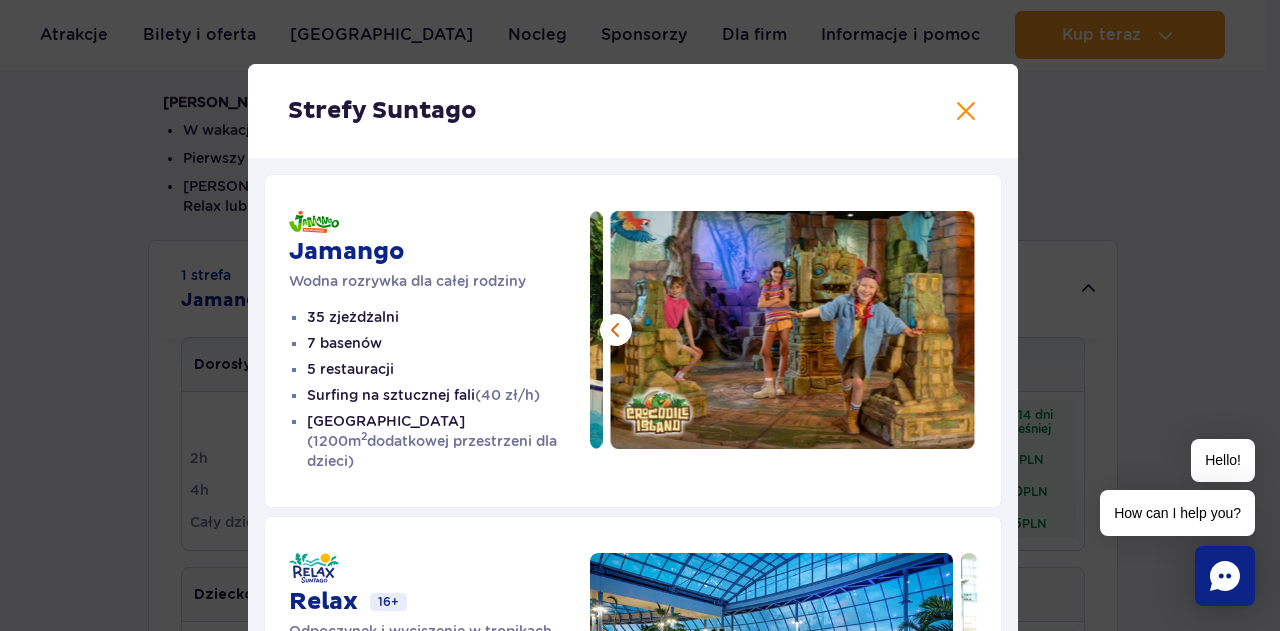 click at bounding box center [793, 330] 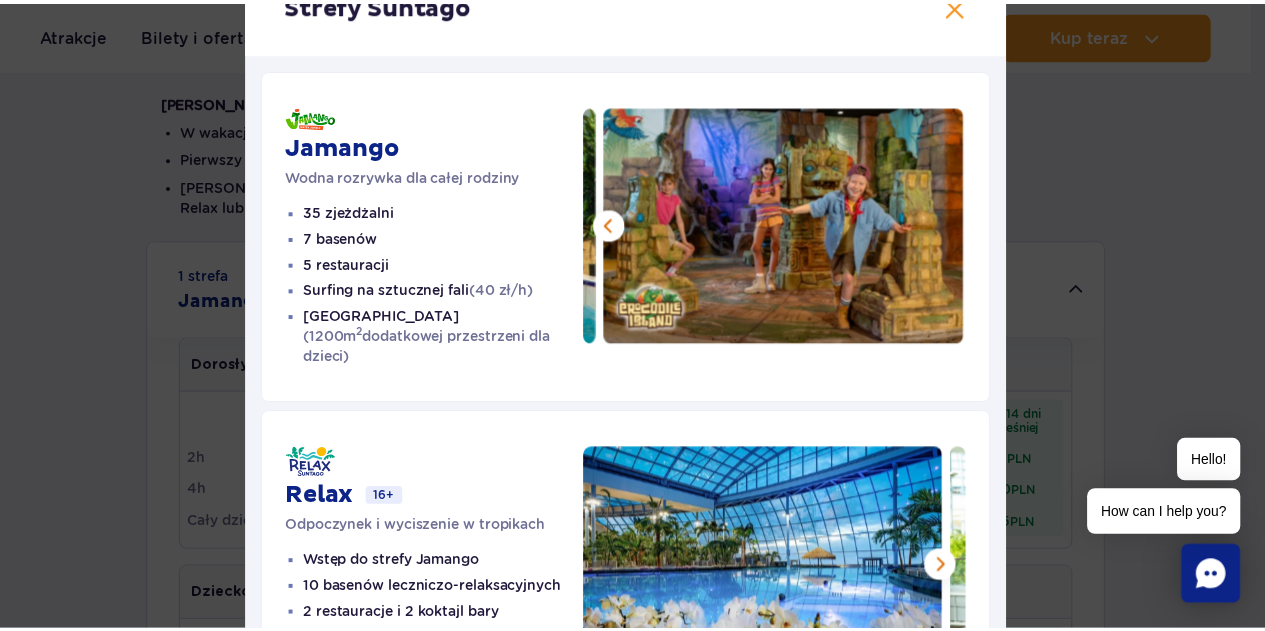 scroll, scrollTop: 0, scrollLeft: 0, axis: both 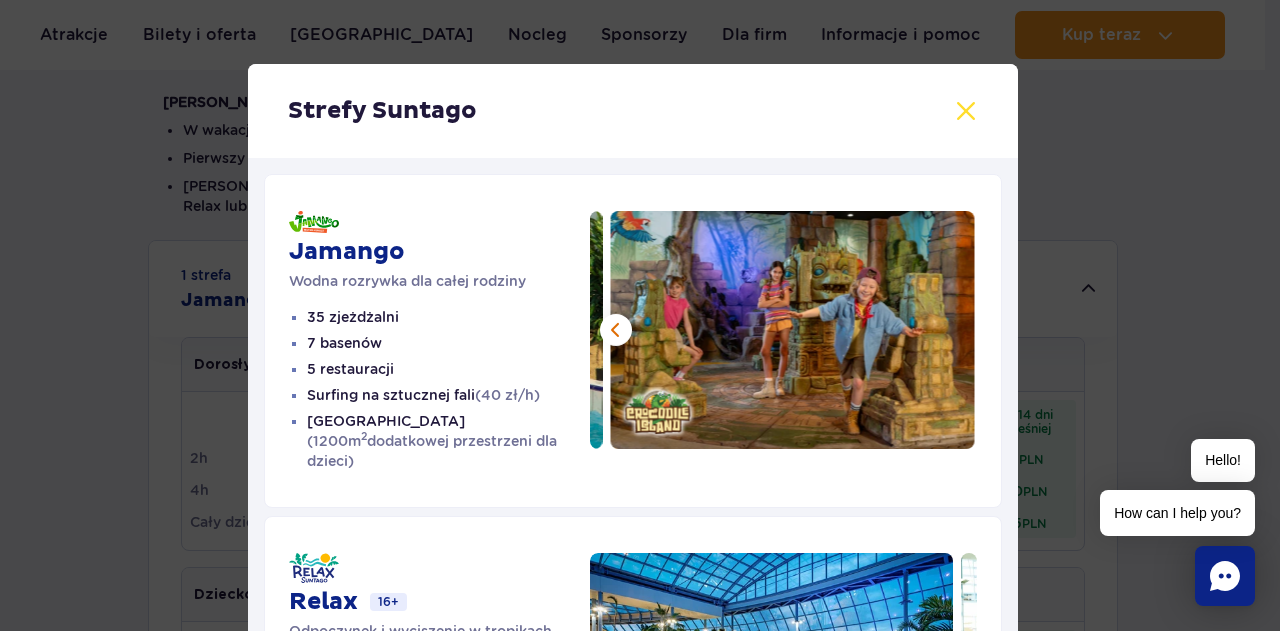 click at bounding box center [966, 111] 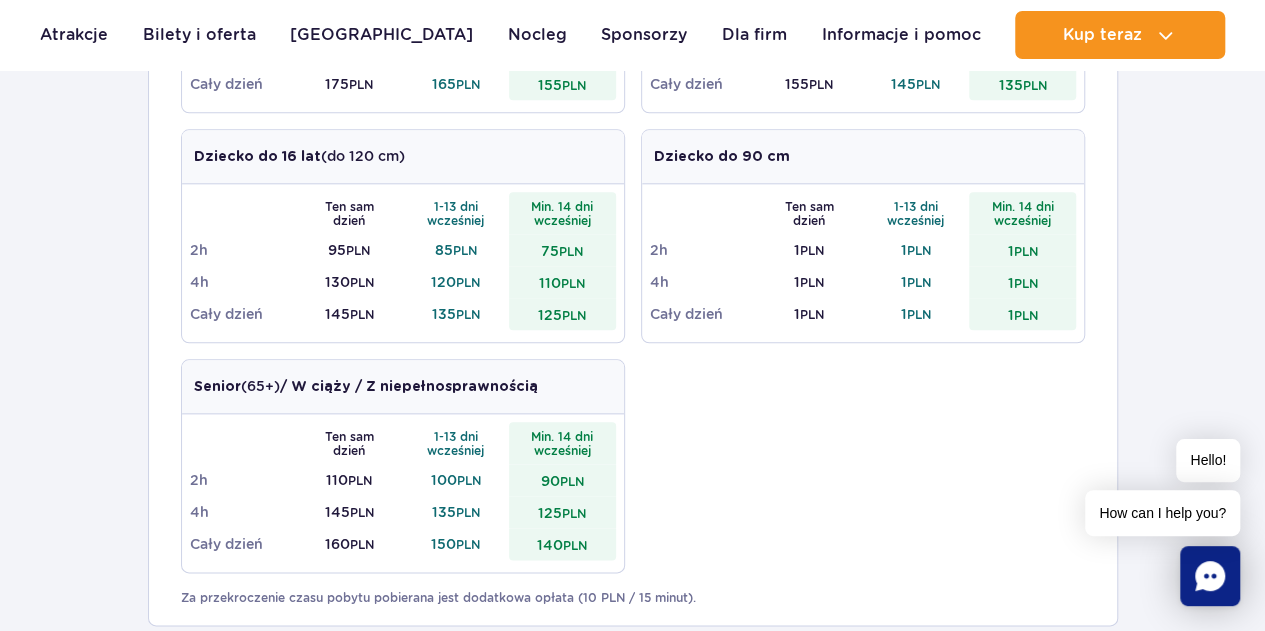 scroll, scrollTop: 700, scrollLeft: 0, axis: vertical 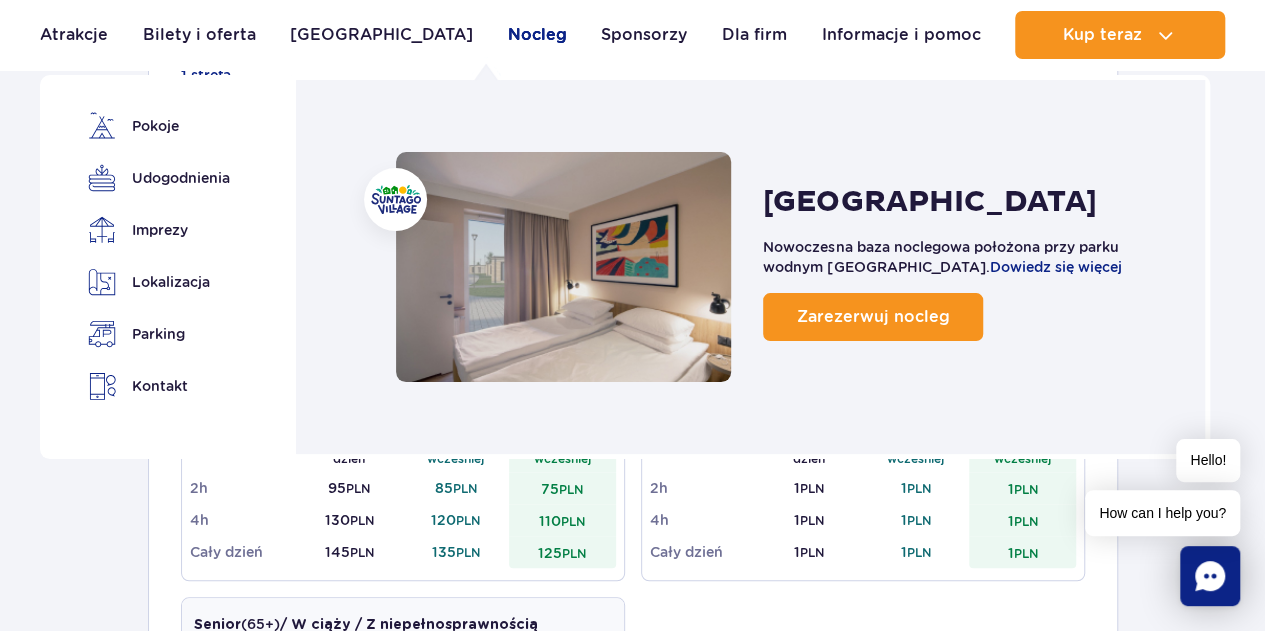 click on "Nocleg" at bounding box center (537, 35) 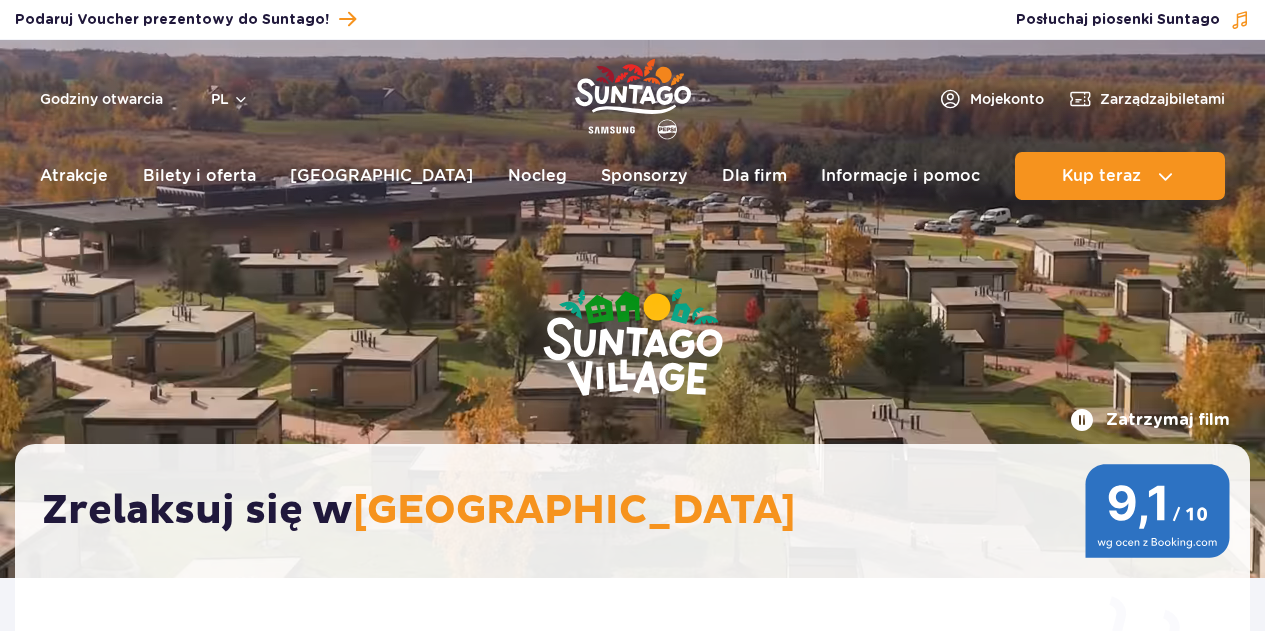 scroll, scrollTop: 0, scrollLeft: 0, axis: both 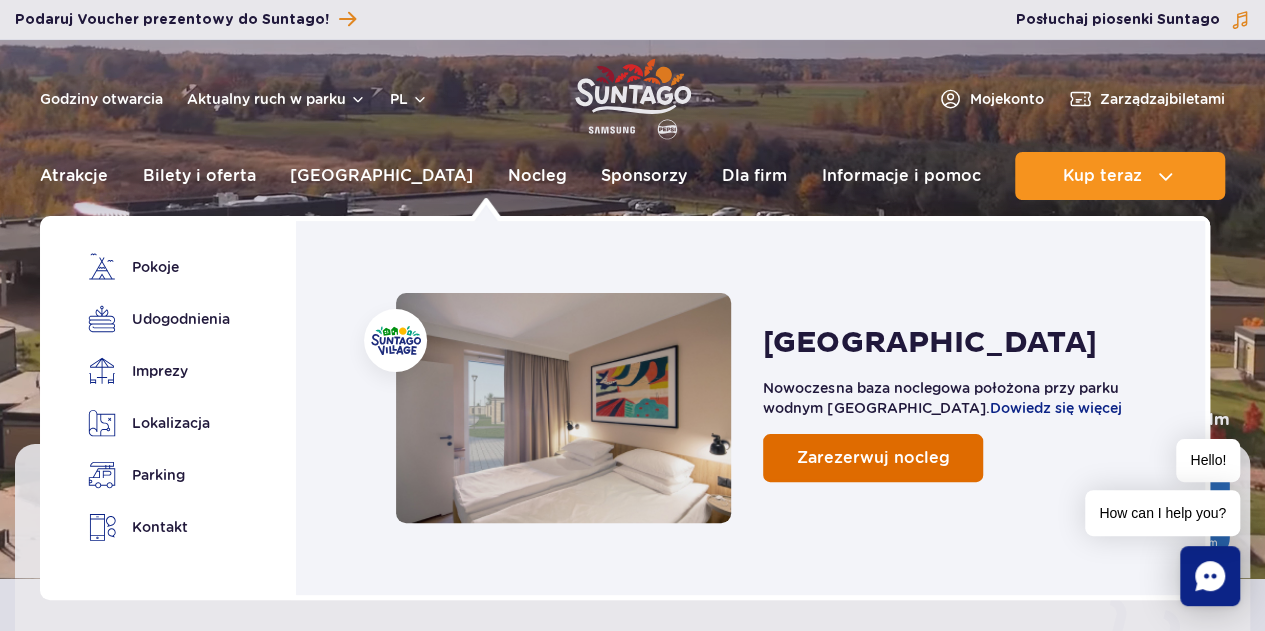 click on "Zarezerwuj nocleg" at bounding box center [873, 457] 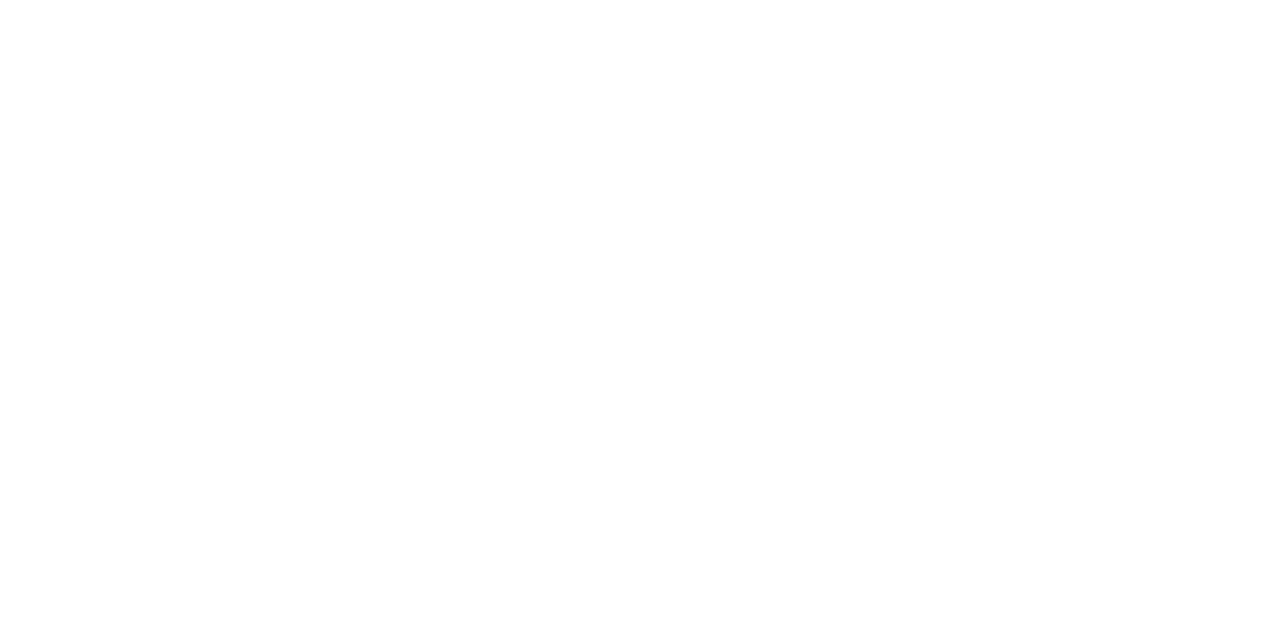 scroll, scrollTop: 0, scrollLeft: 0, axis: both 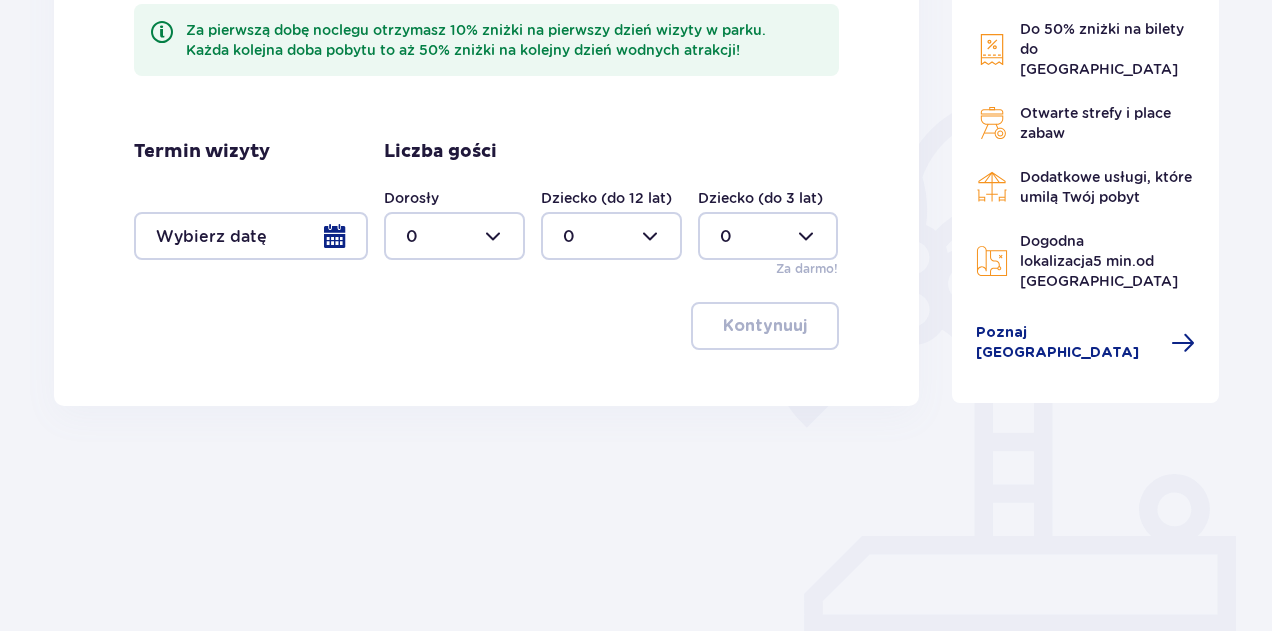 click at bounding box center [251, 236] 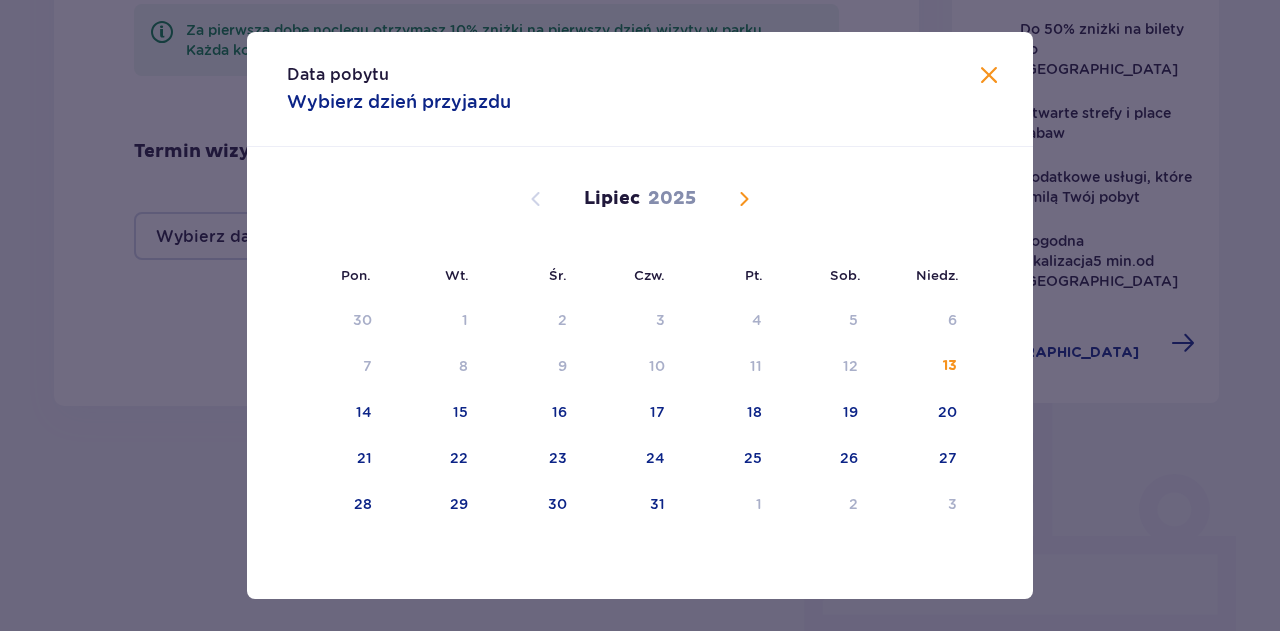 click at bounding box center (744, 199) 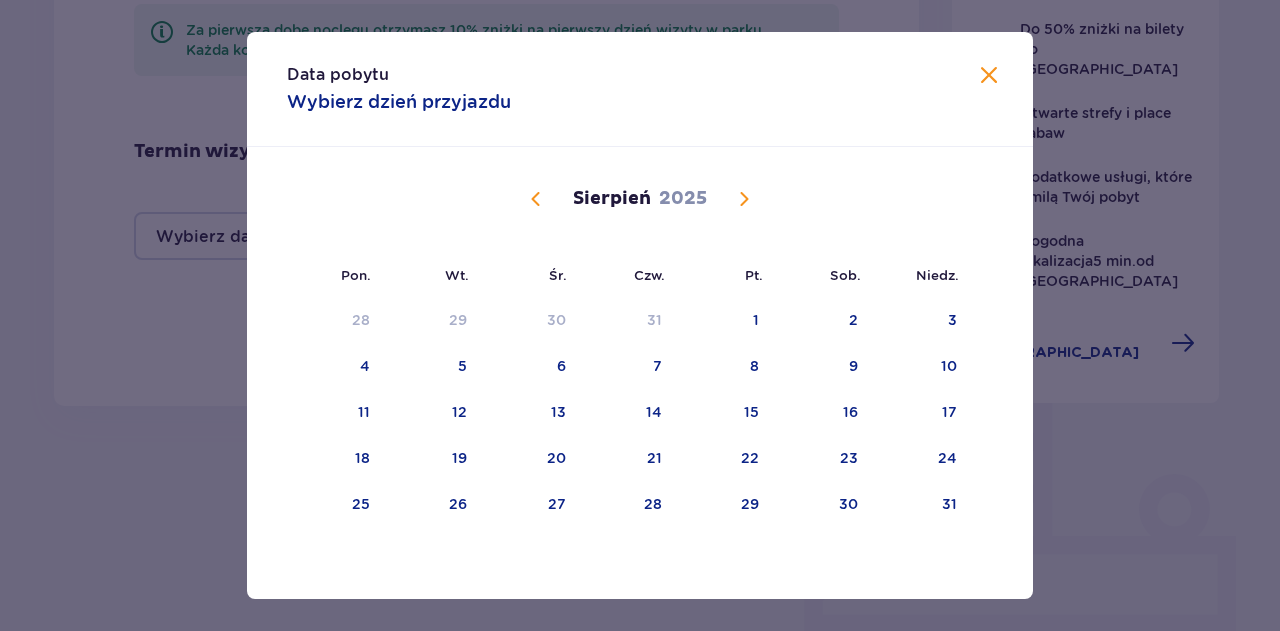 click at bounding box center [744, 199] 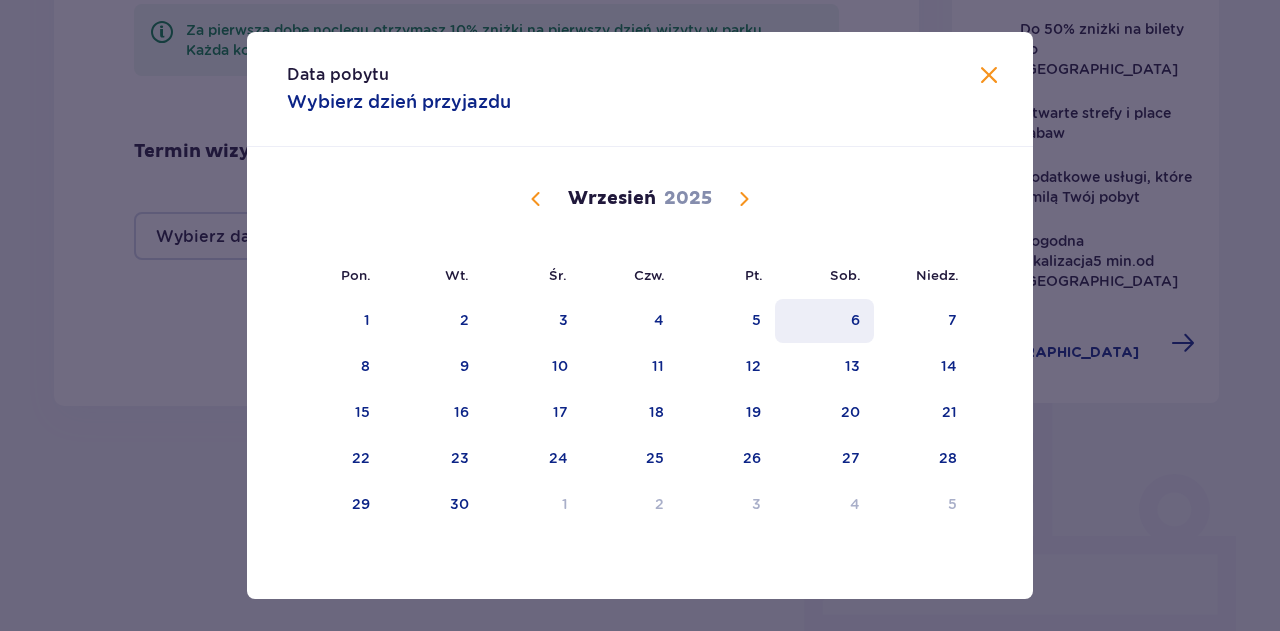 click on "6" at bounding box center (824, 321) 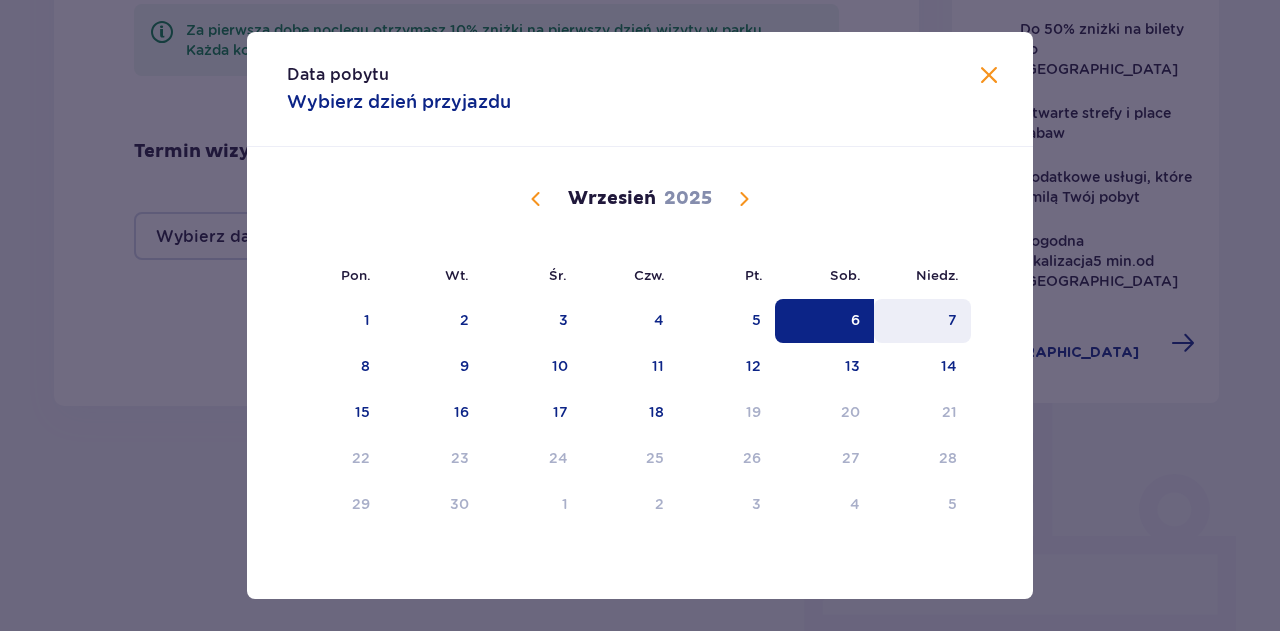 click on "7" at bounding box center [922, 321] 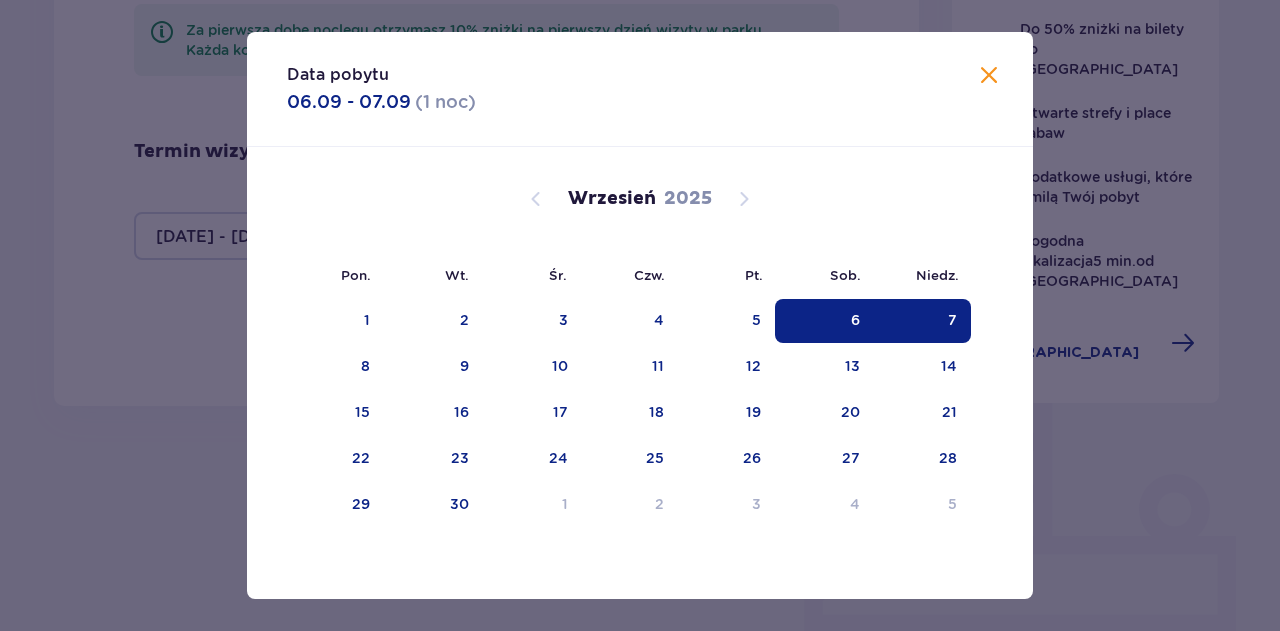 type on "[DATE] - [DATE]" 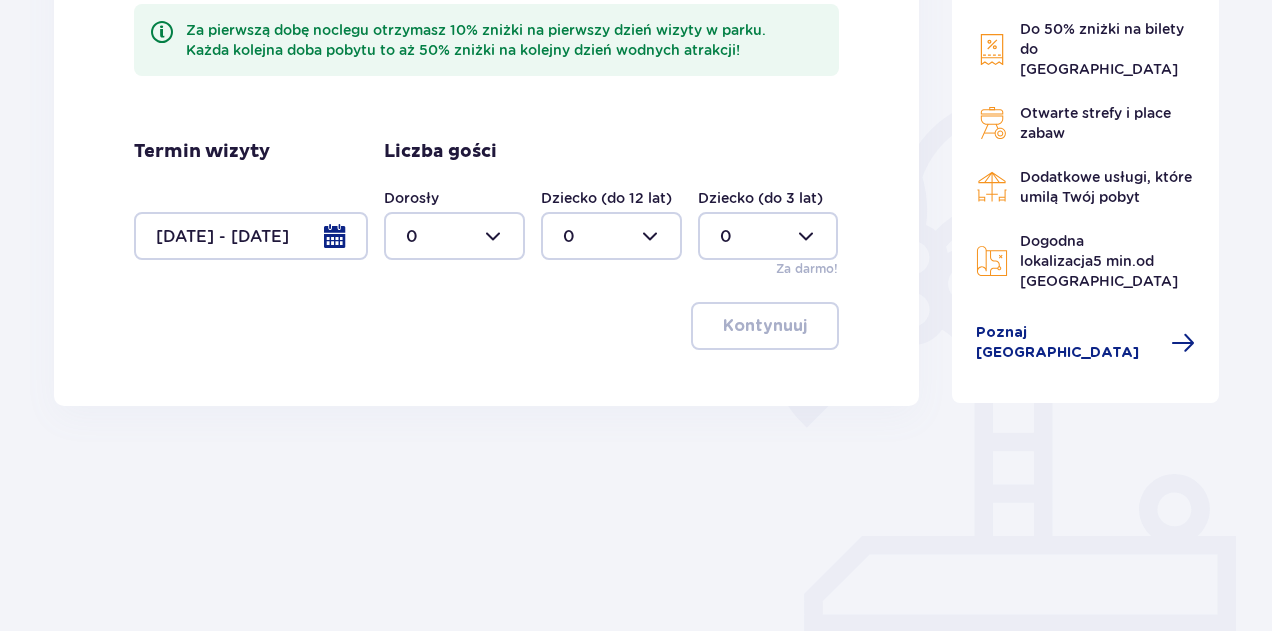 click at bounding box center [454, 236] 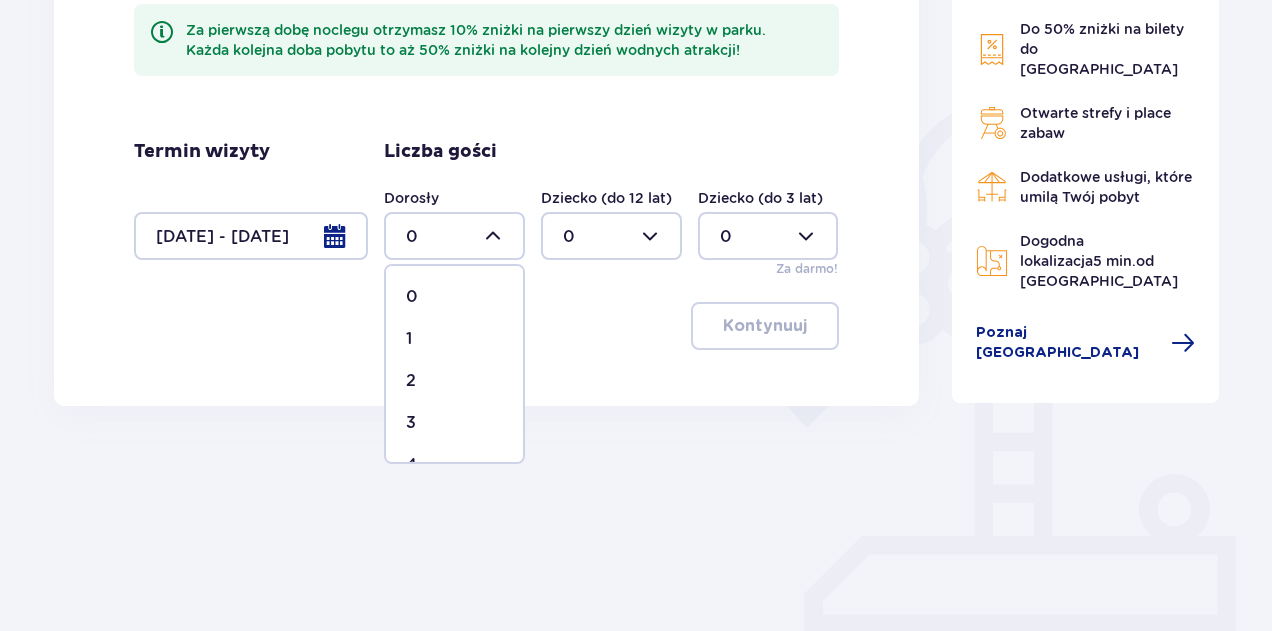 click on "2" at bounding box center [454, 381] 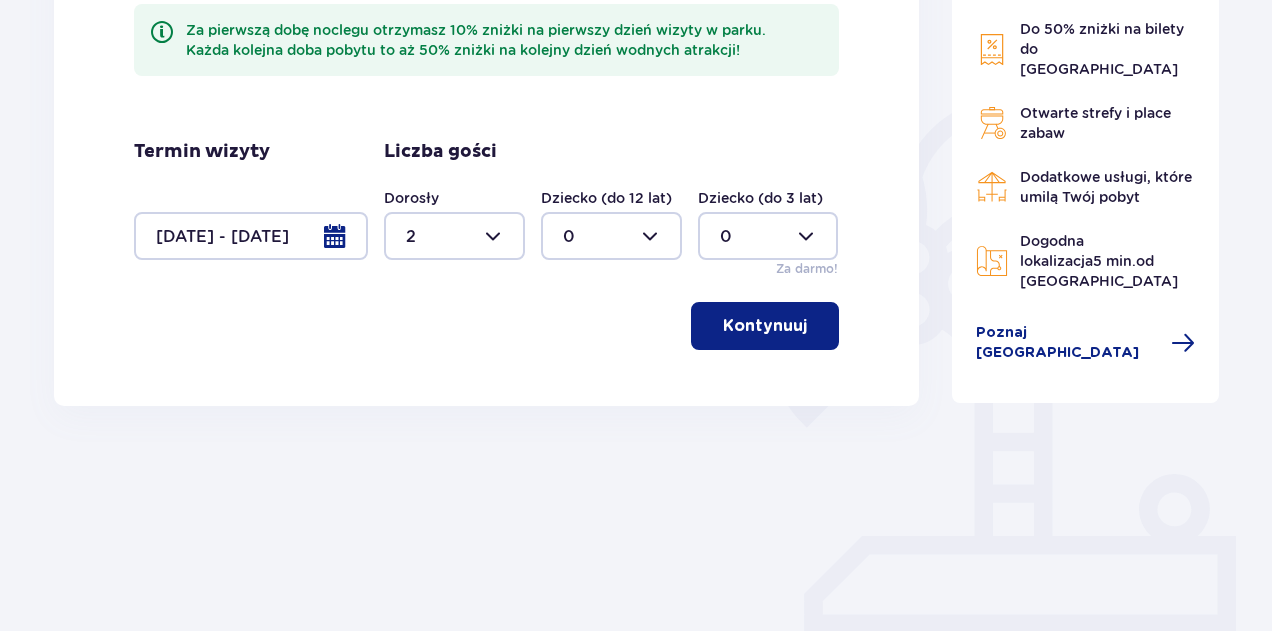 click at bounding box center [611, 236] 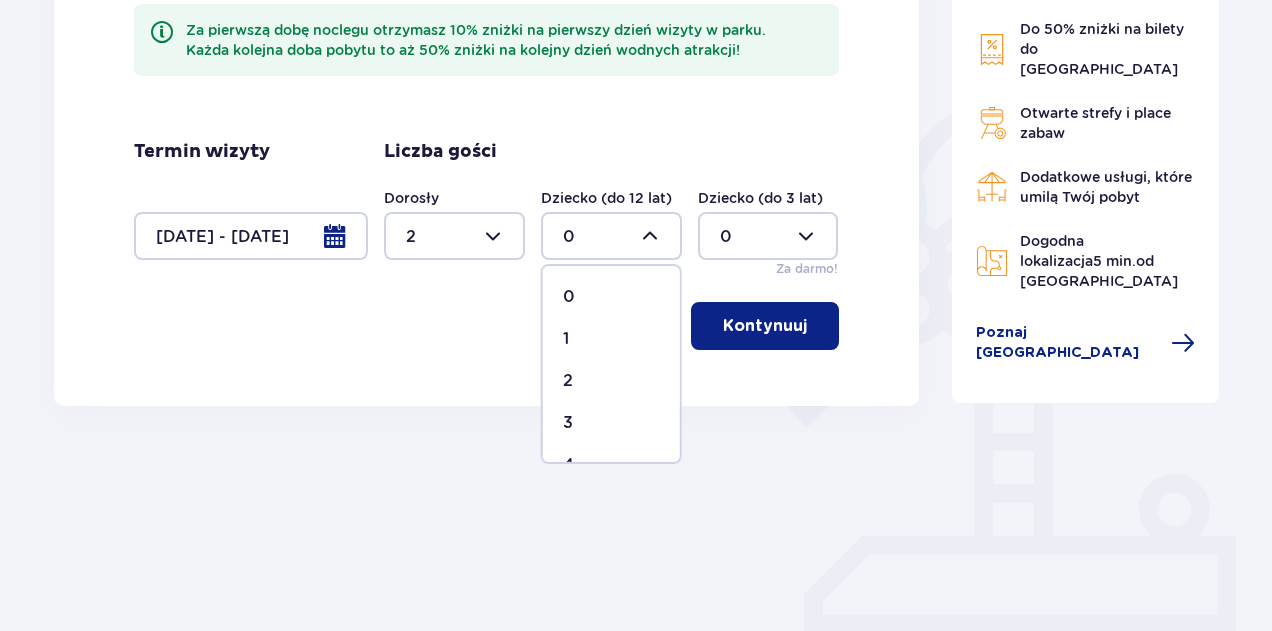 click on "1" at bounding box center [611, 339] 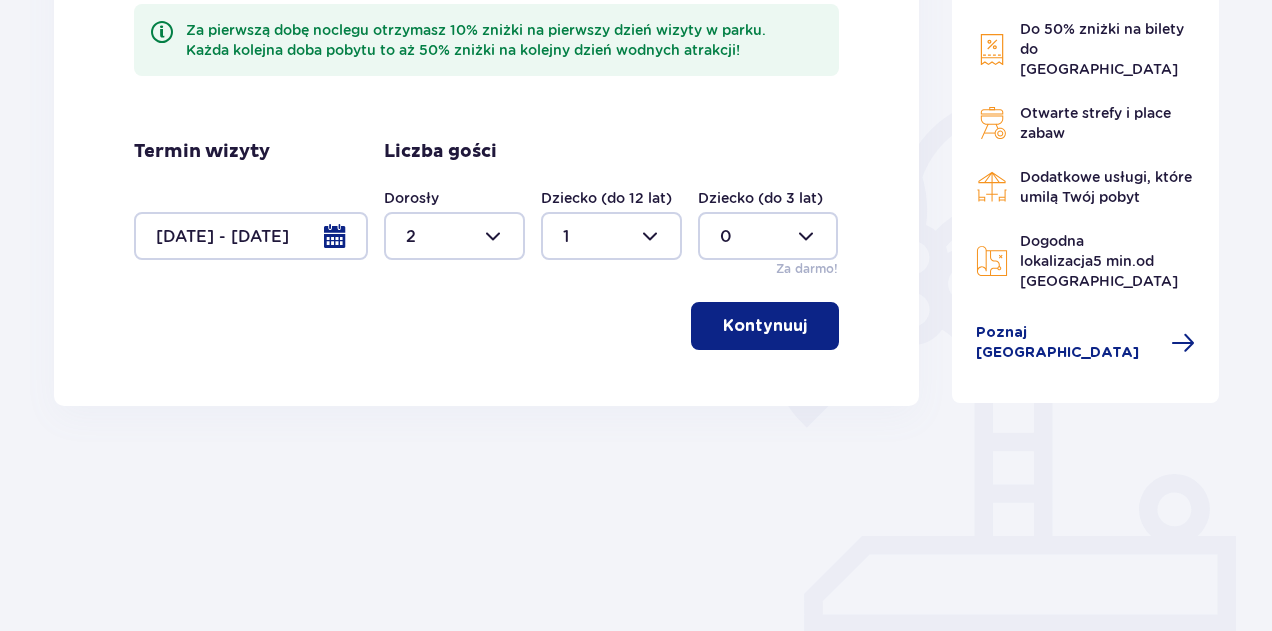 click on "Kontynuuj" at bounding box center [765, 326] 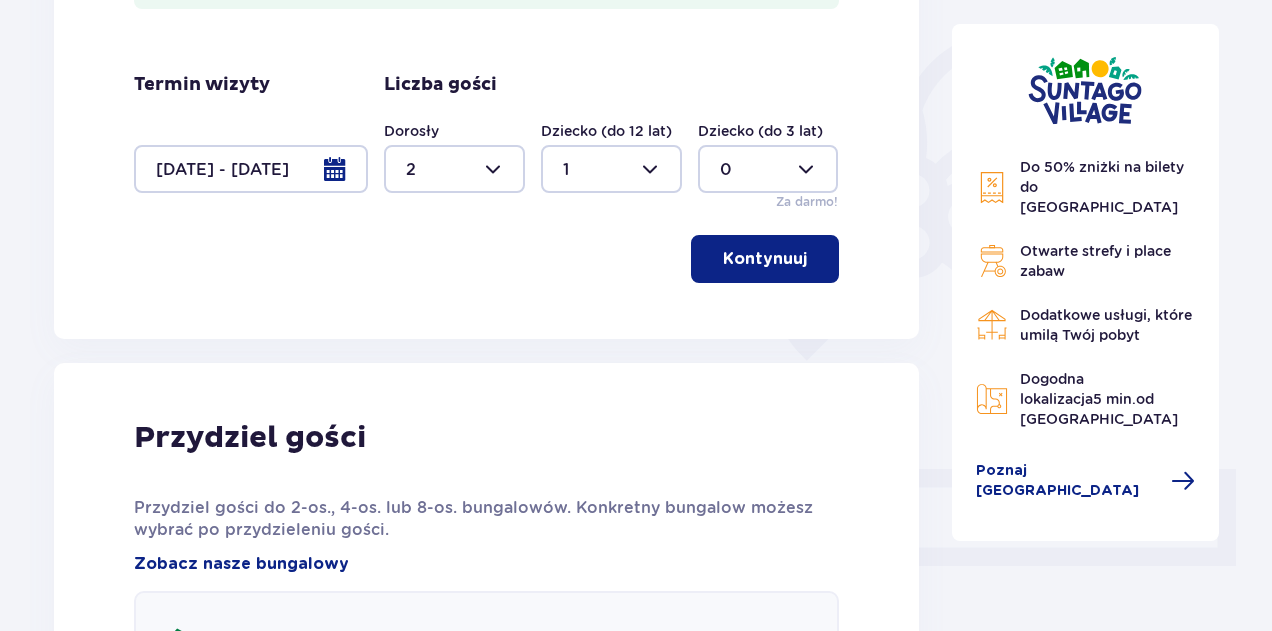 scroll, scrollTop: 466, scrollLeft: 0, axis: vertical 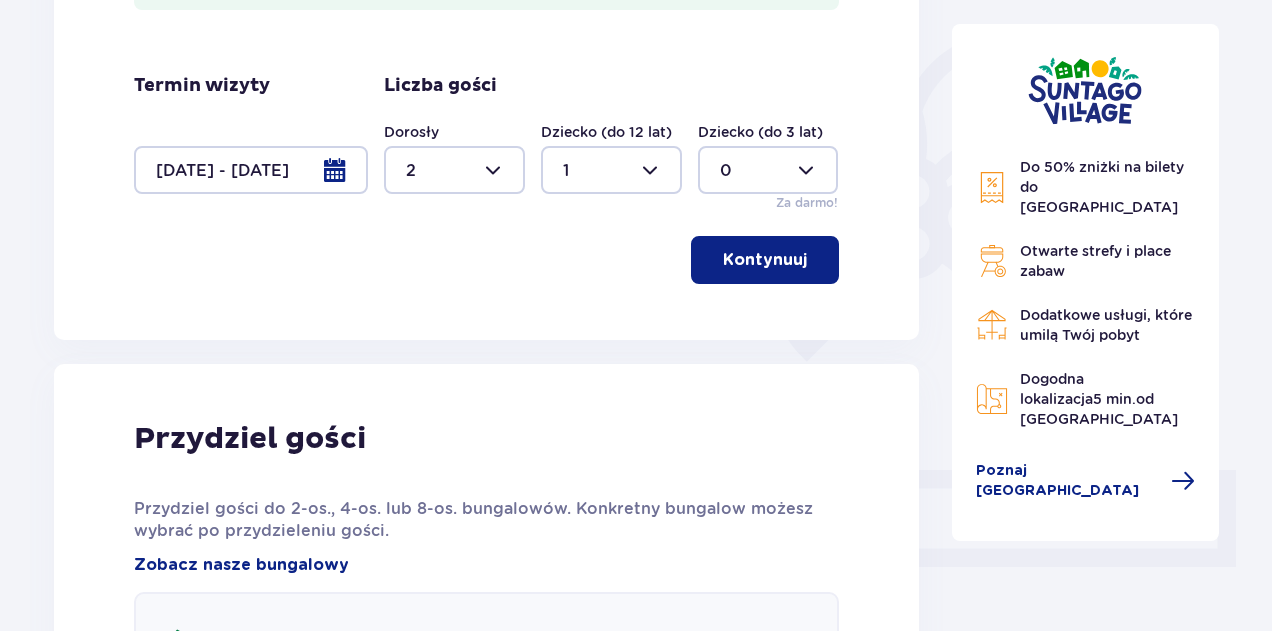 click on "Kontynuuj" at bounding box center (765, 260) 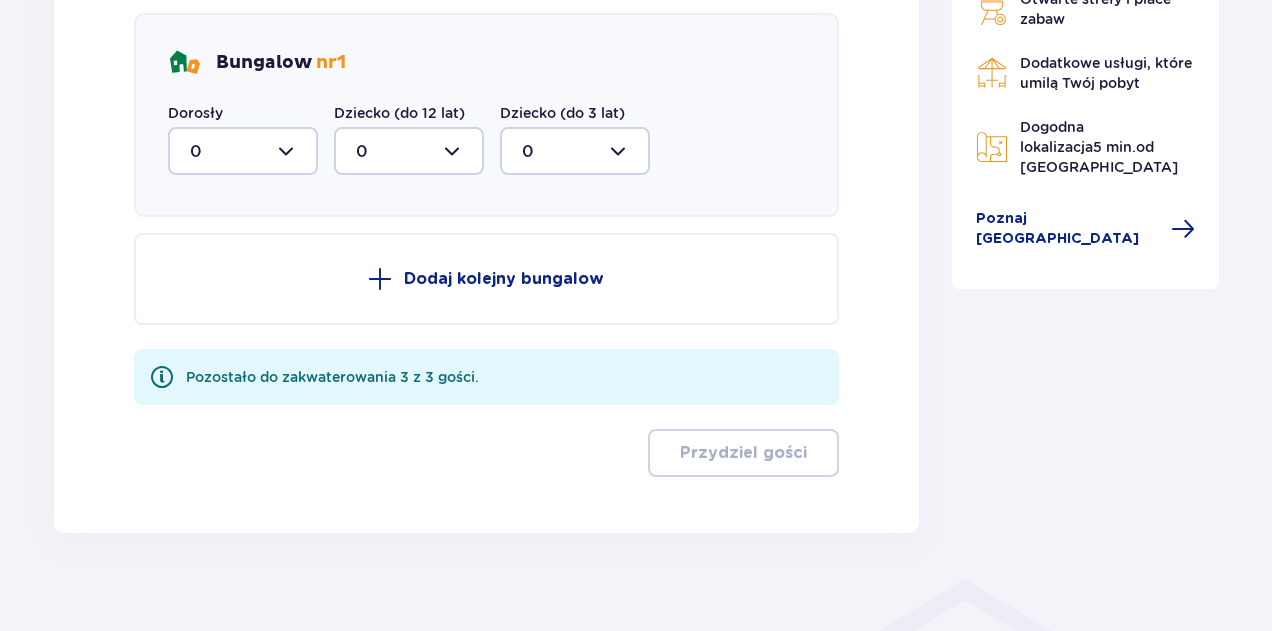 scroll, scrollTop: 1066, scrollLeft: 0, axis: vertical 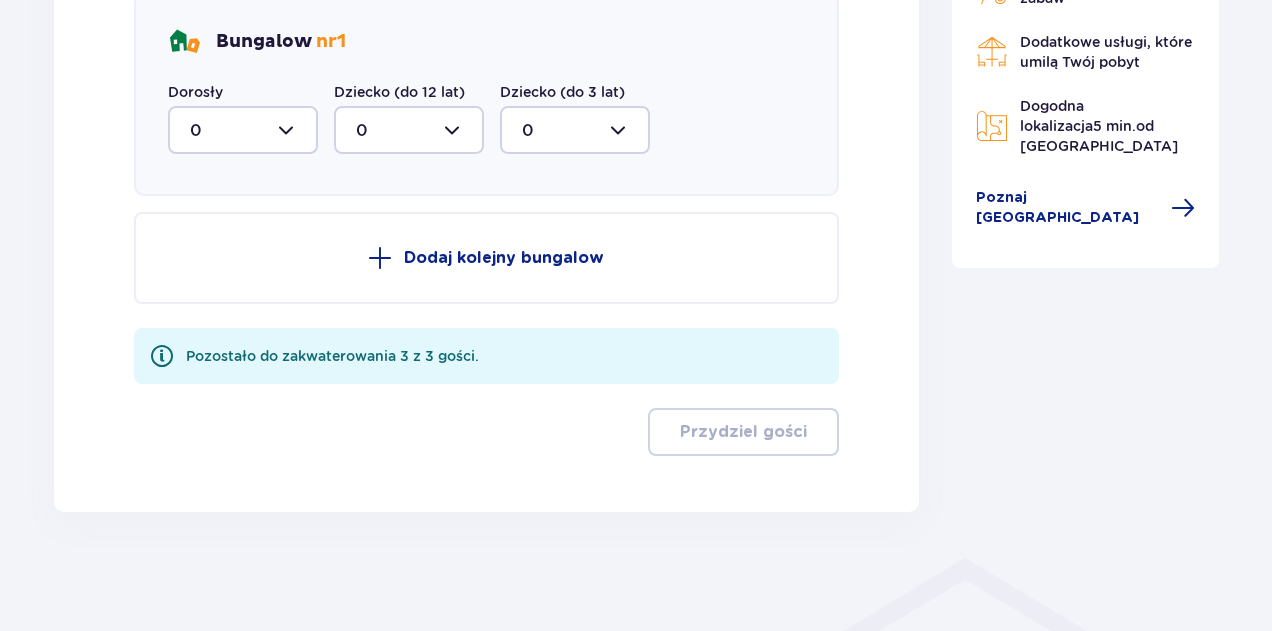 click at bounding box center (243, 130) 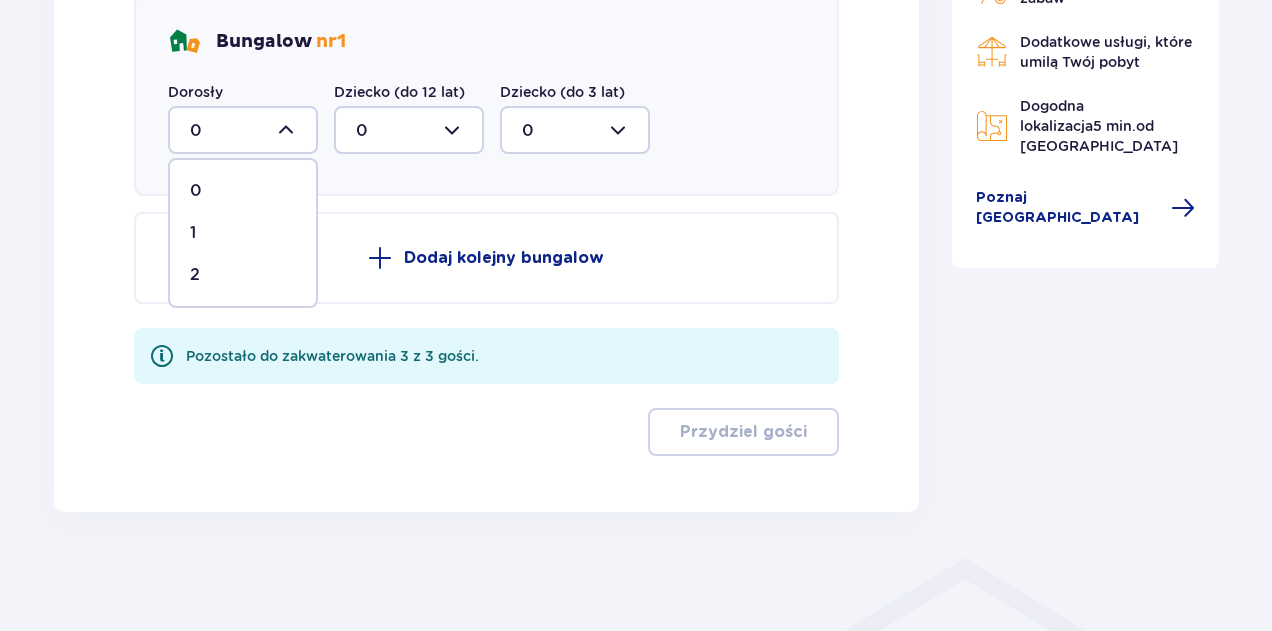 click on "2" at bounding box center (243, 275) 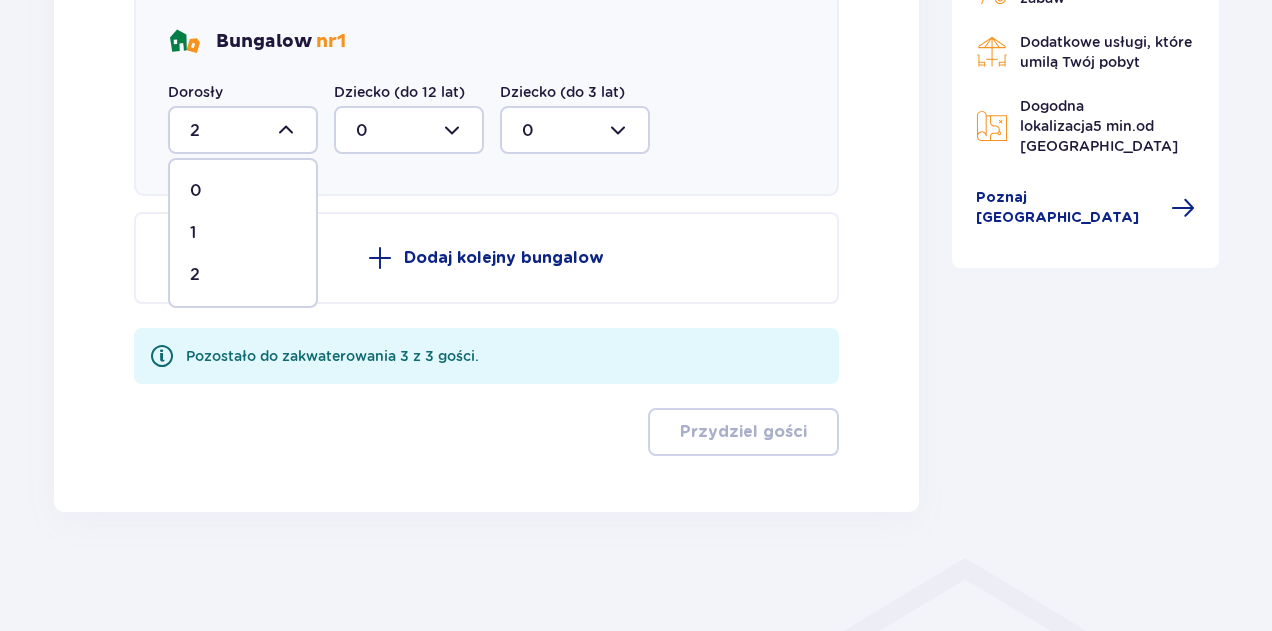 scroll, scrollTop: 950, scrollLeft: 0, axis: vertical 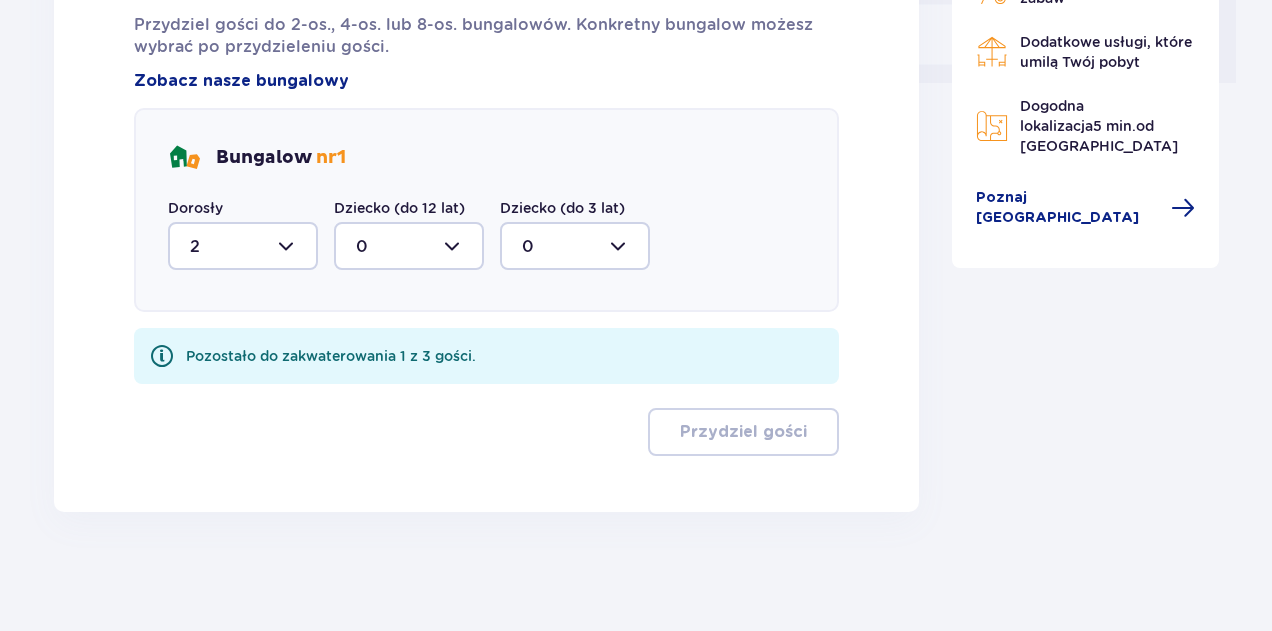click at bounding box center [409, 246] 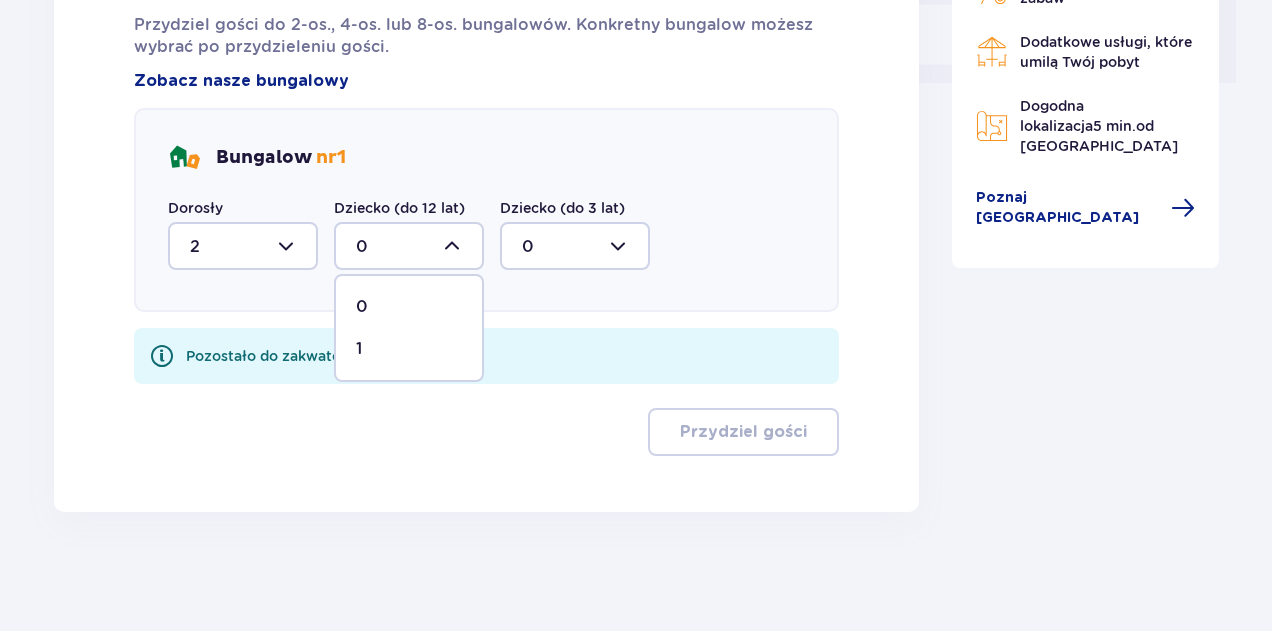 click on "1" at bounding box center [409, 349] 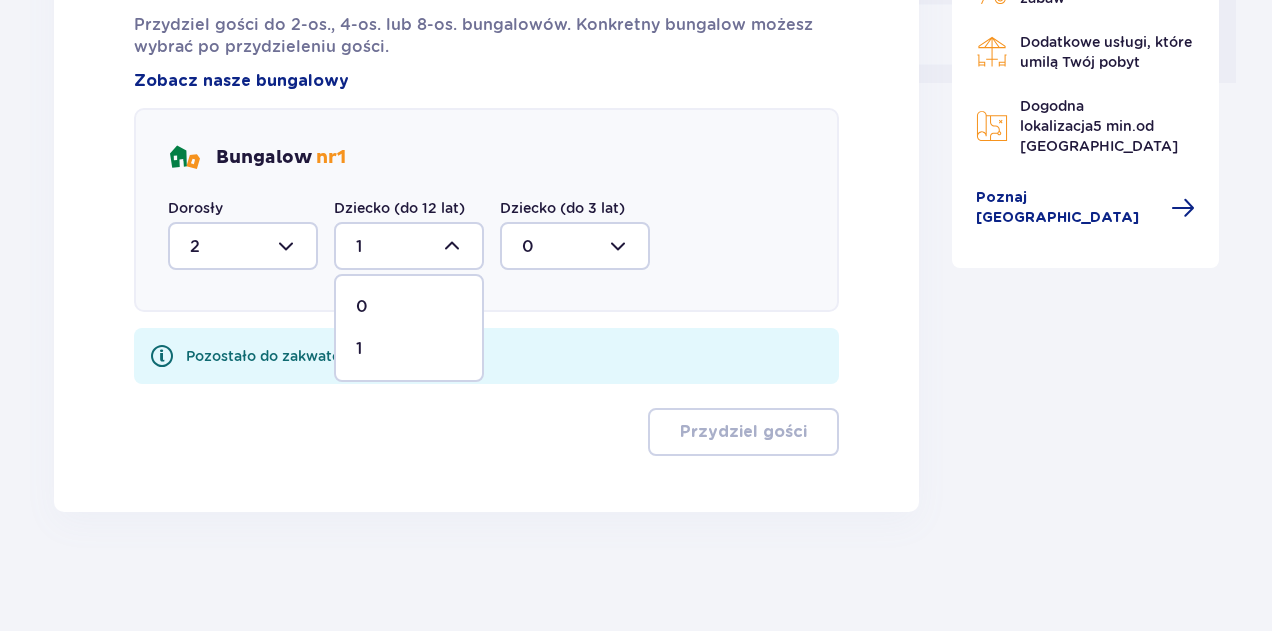 scroll, scrollTop: 870, scrollLeft: 0, axis: vertical 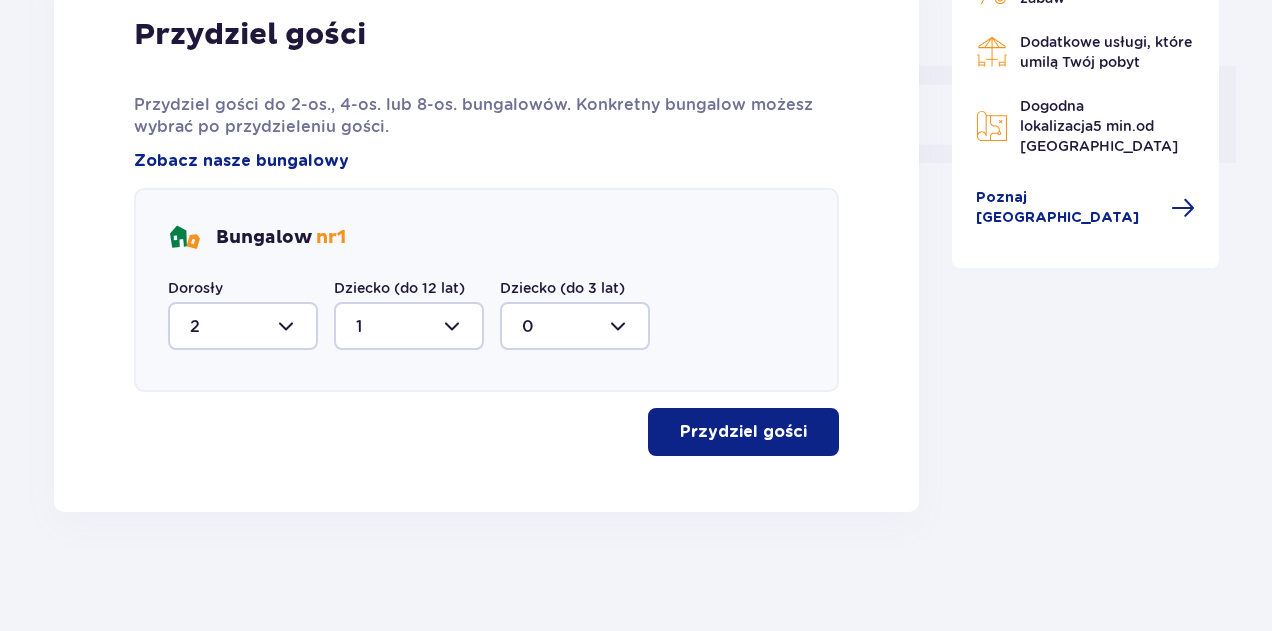 click on "Przydziel gości" at bounding box center [743, 432] 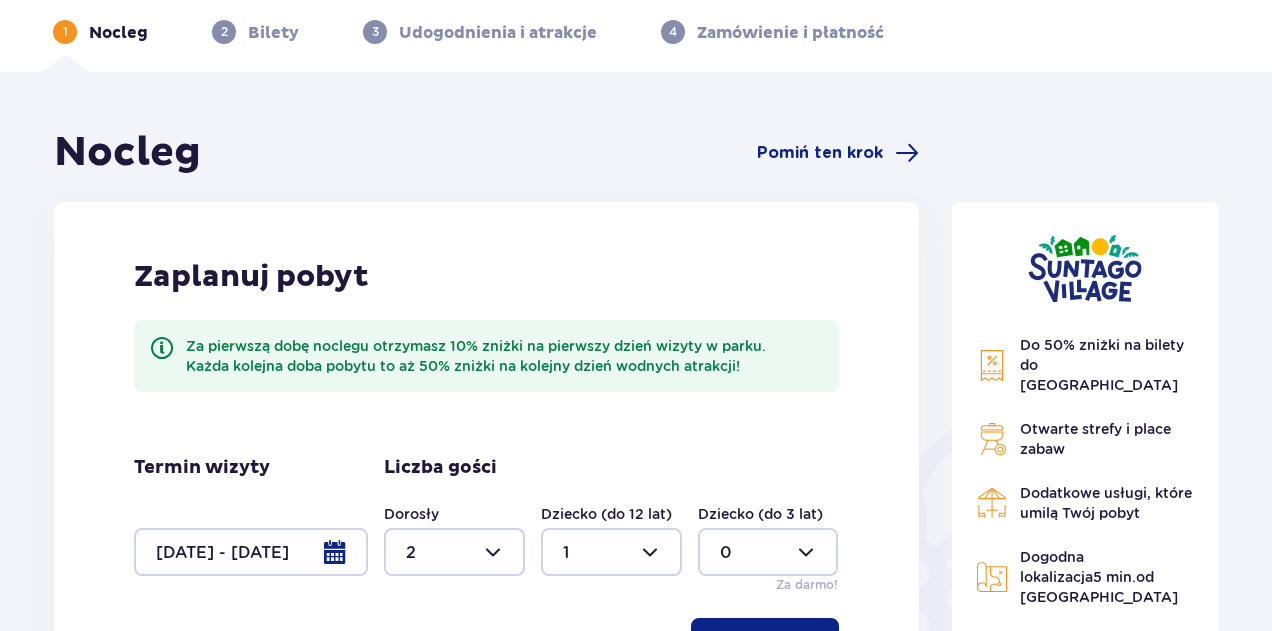scroll, scrollTop: 0, scrollLeft: 0, axis: both 